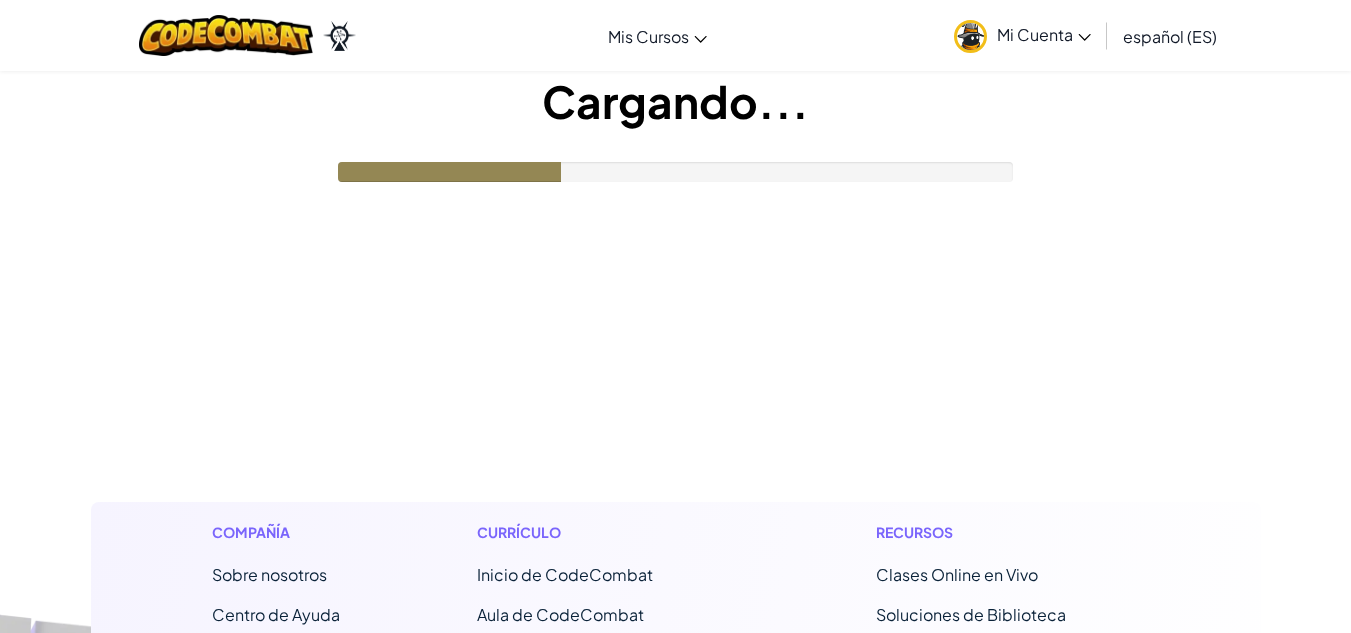 scroll, scrollTop: 0, scrollLeft: 0, axis: both 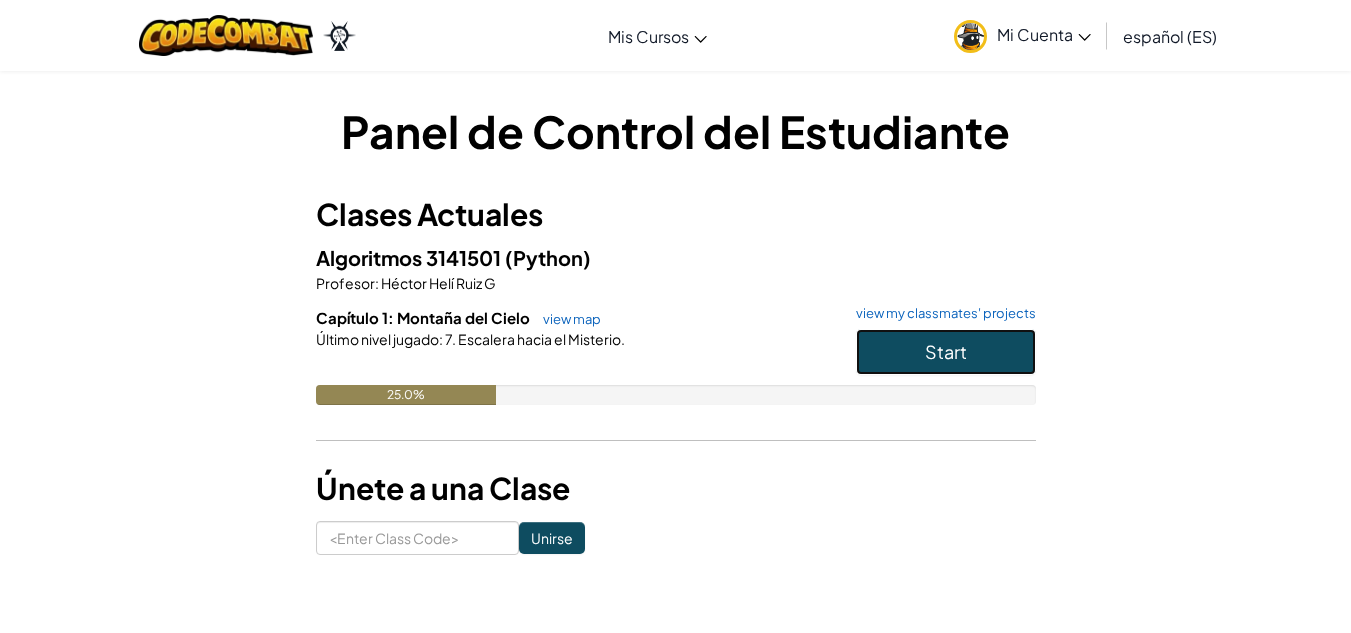 click on "Start" at bounding box center [946, 351] 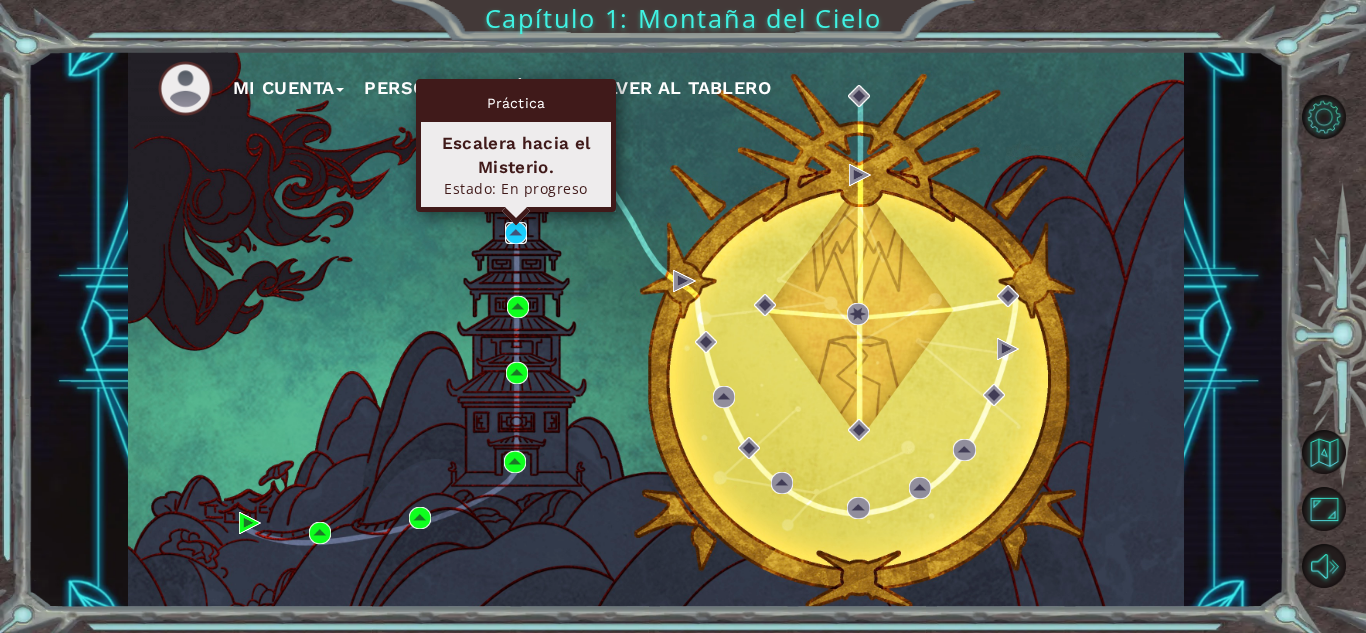 click at bounding box center [516, 233] 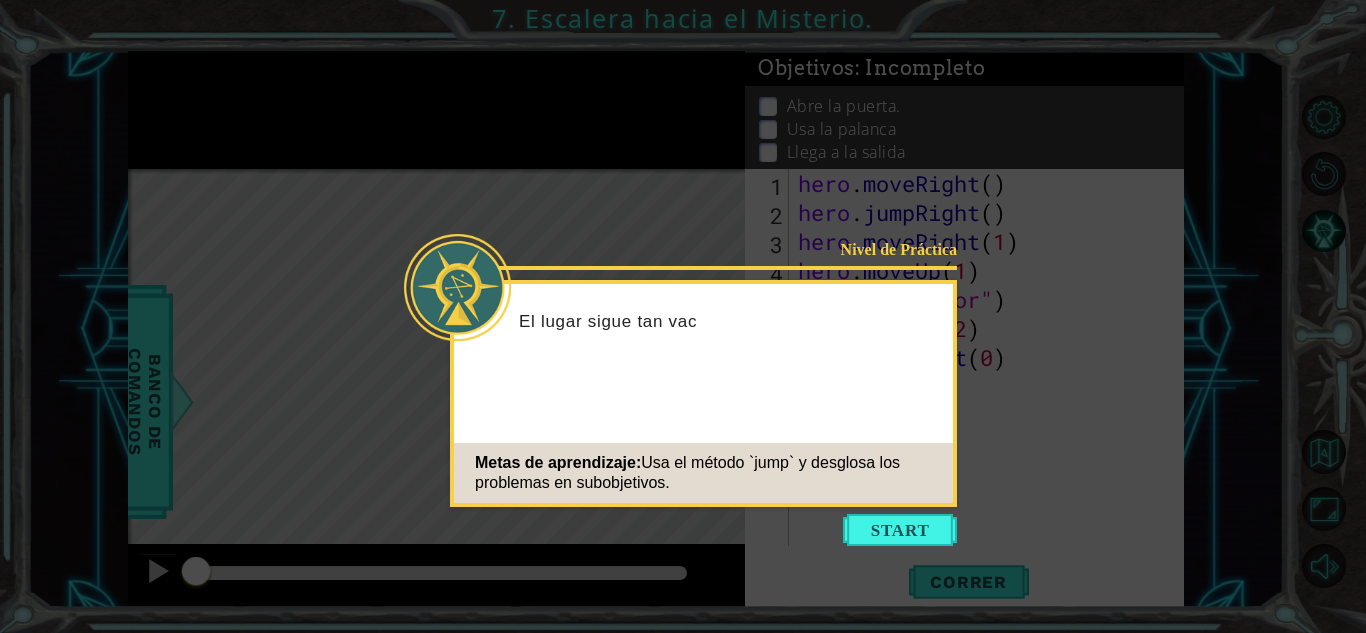 type 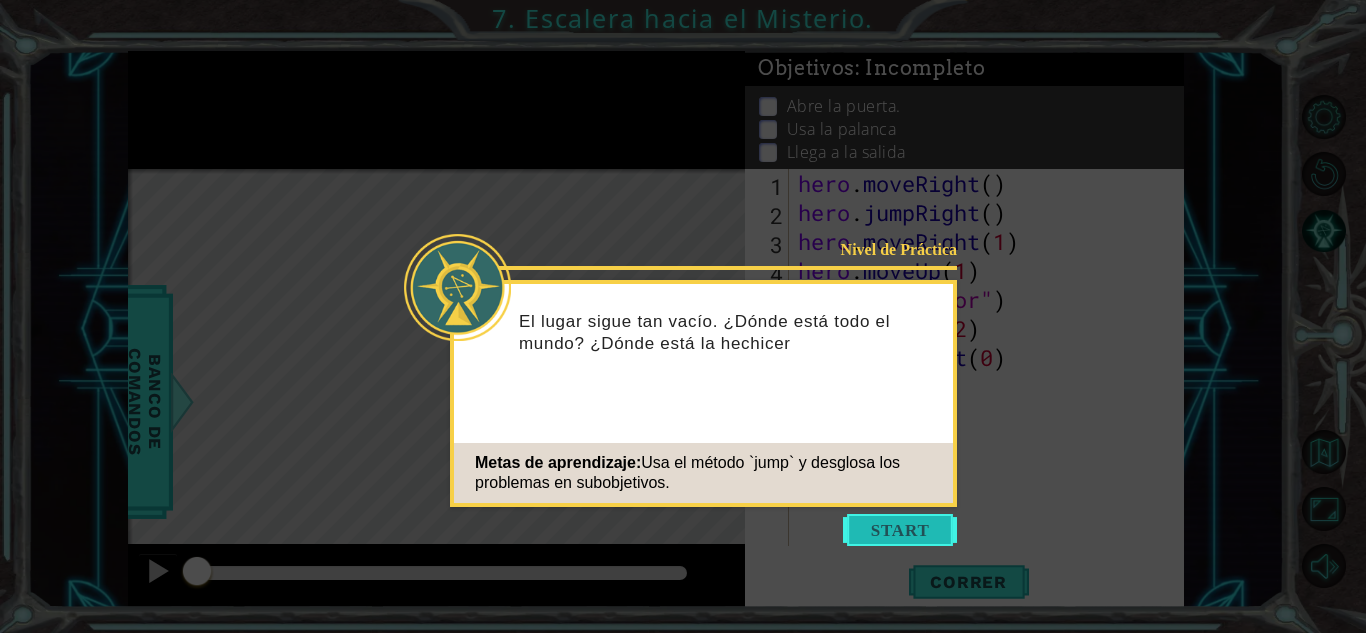 click at bounding box center (900, 530) 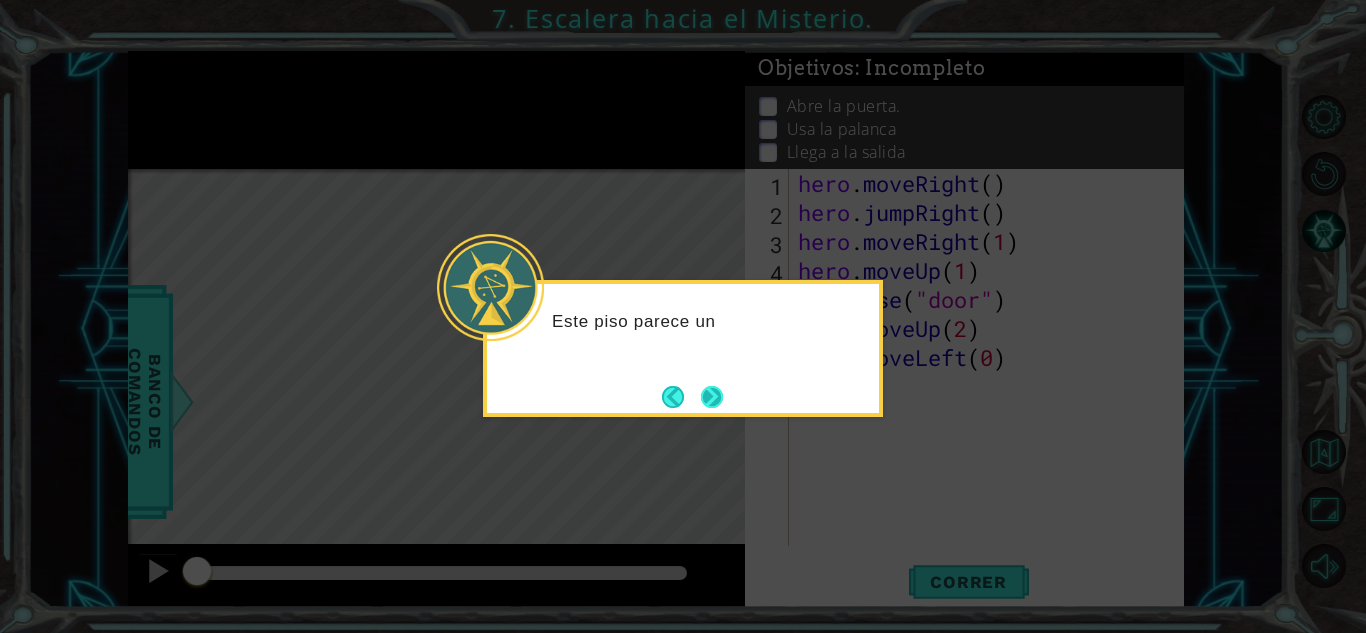 drag, startPoint x: 731, startPoint y: 400, endPoint x: 719, endPoint y: 398, distance: 12.165525 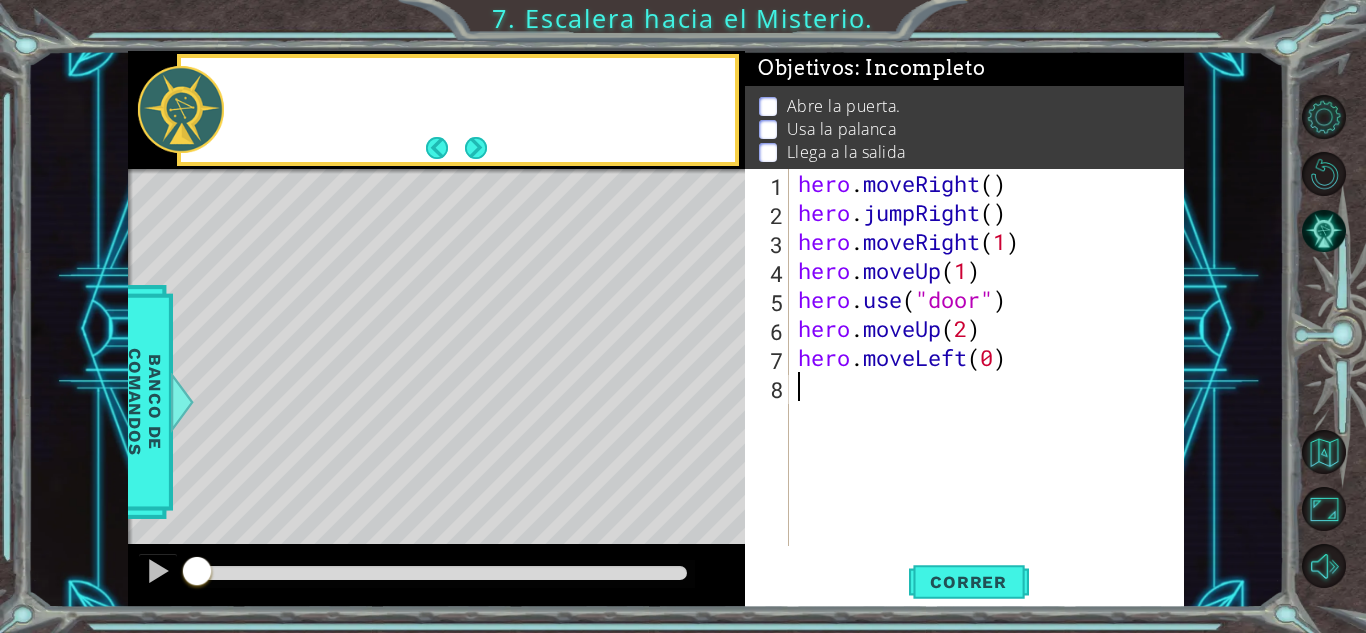 click at bounding box center (590, 463) 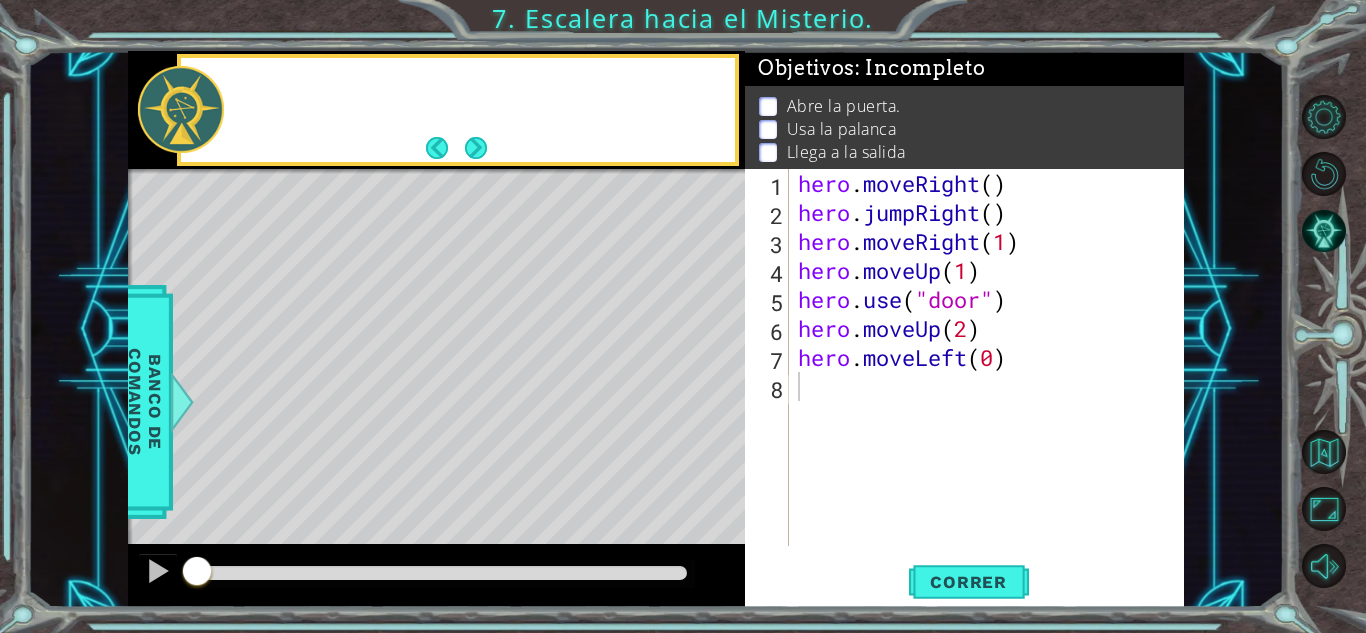 click at bounding box center [590, 463] 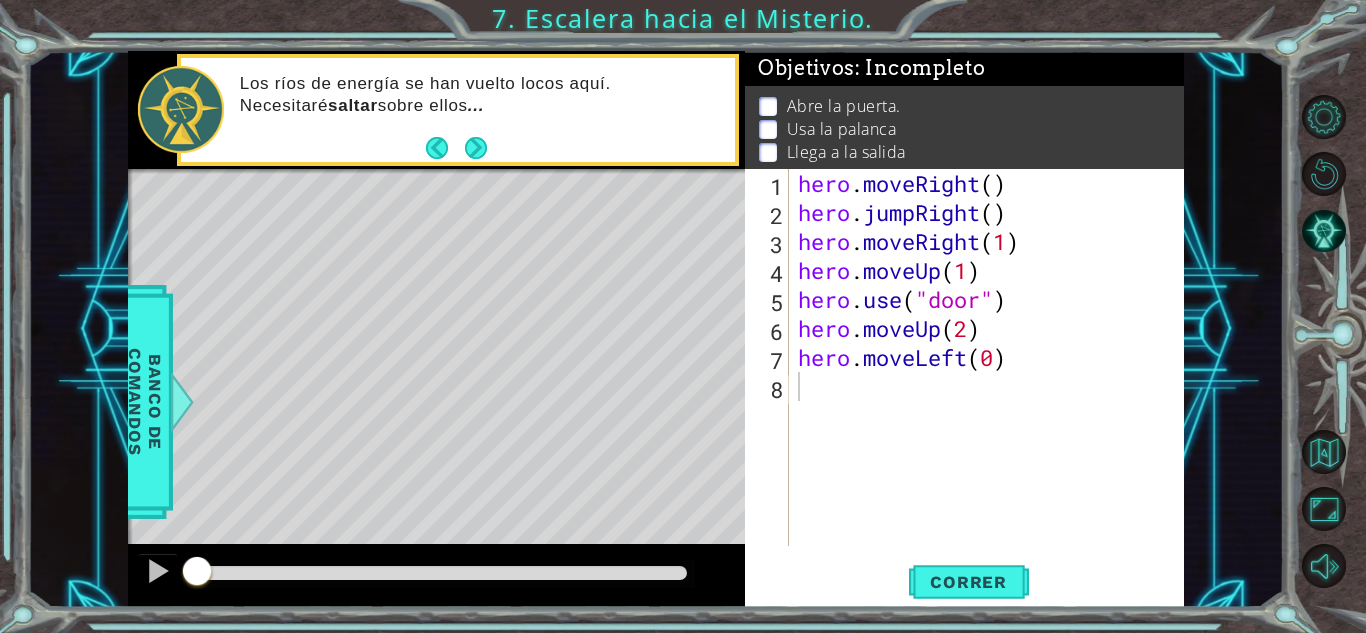 click at bounding box center [590, 463] 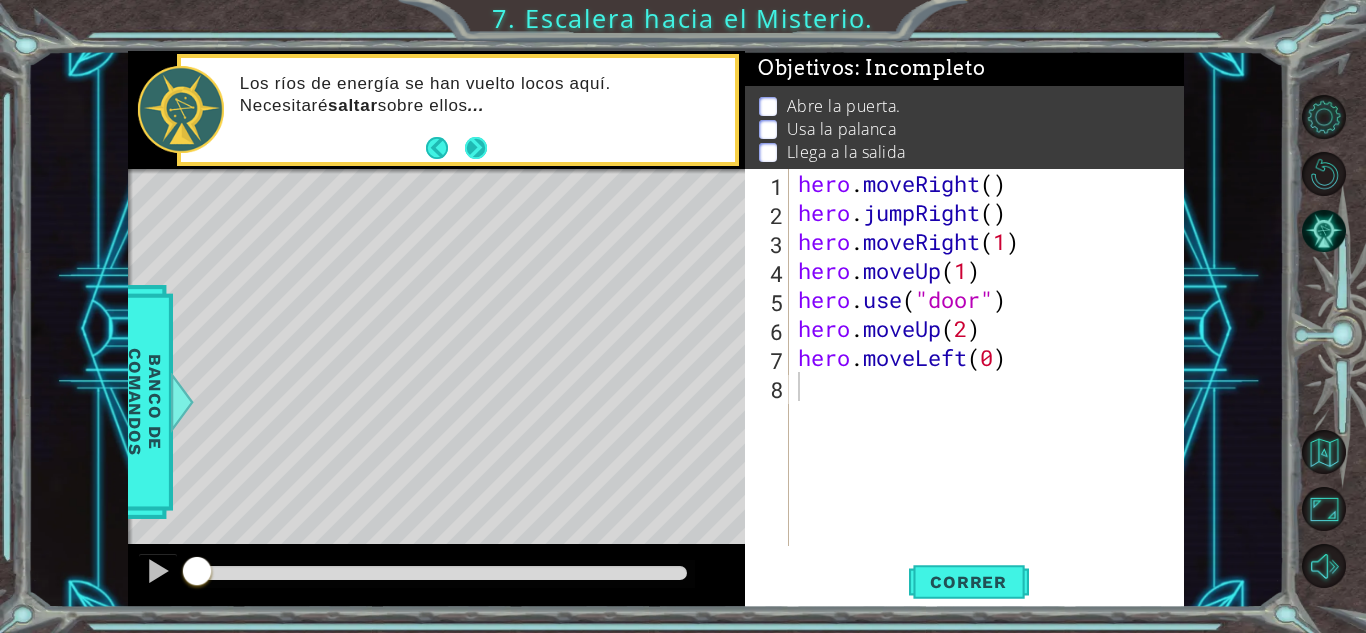 click at bounding box center [476, 148] 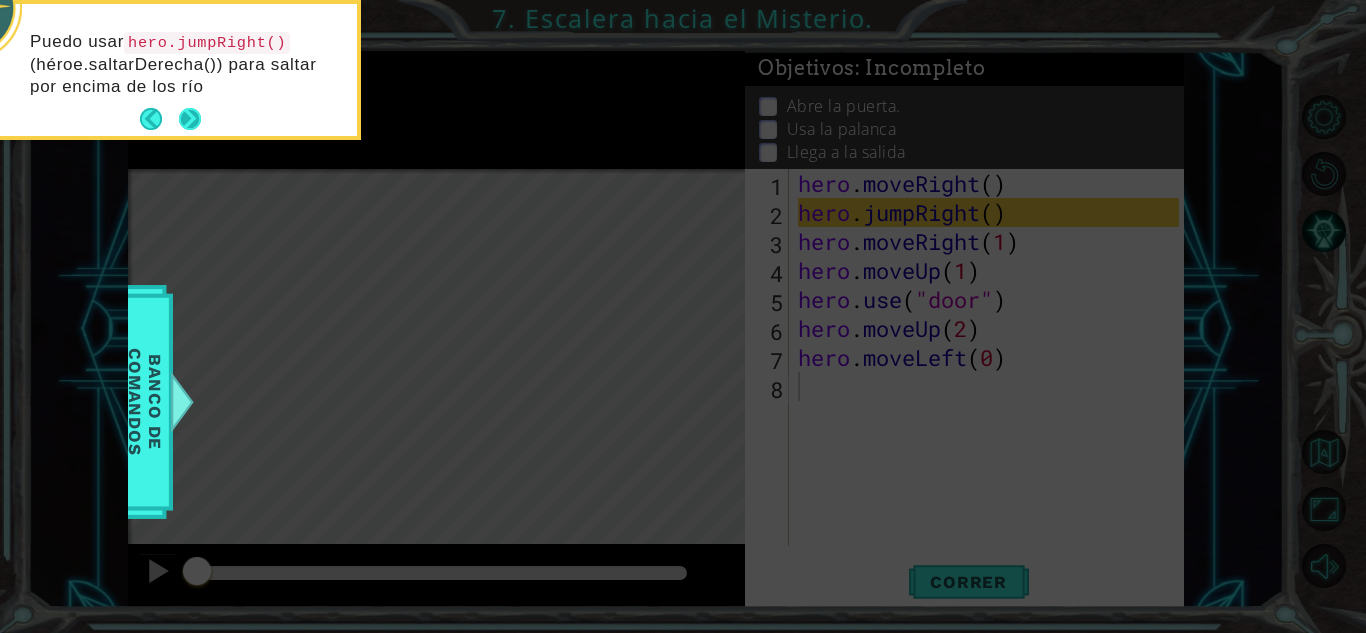 click at bounding box center [190, 119] 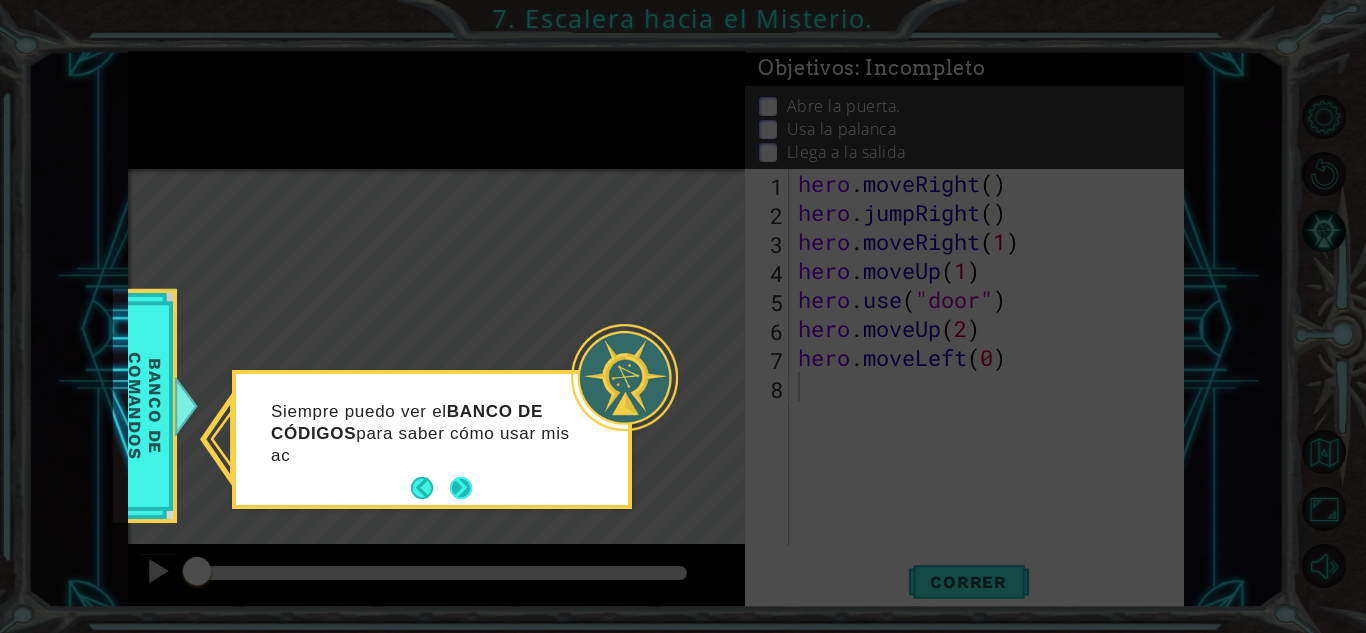 click at bounding box center (461, 488) 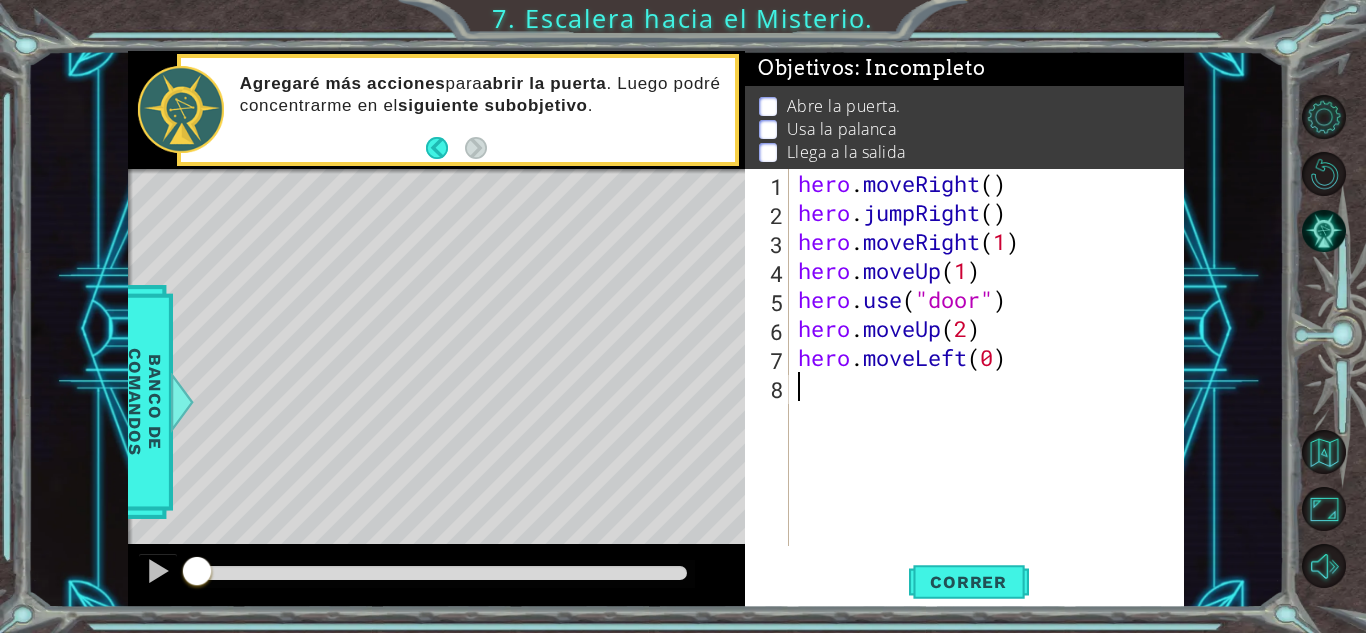 click on "hero . moveRight ( ) hero . jumpRight ( ) hero . moveRight ( 1 ) hero . moveUp ( 1 ) hero . use ( "door" ) hero . moveUp ( 2 ) hero . moveLeft ( 0 )" at bounding box center (991, 386) 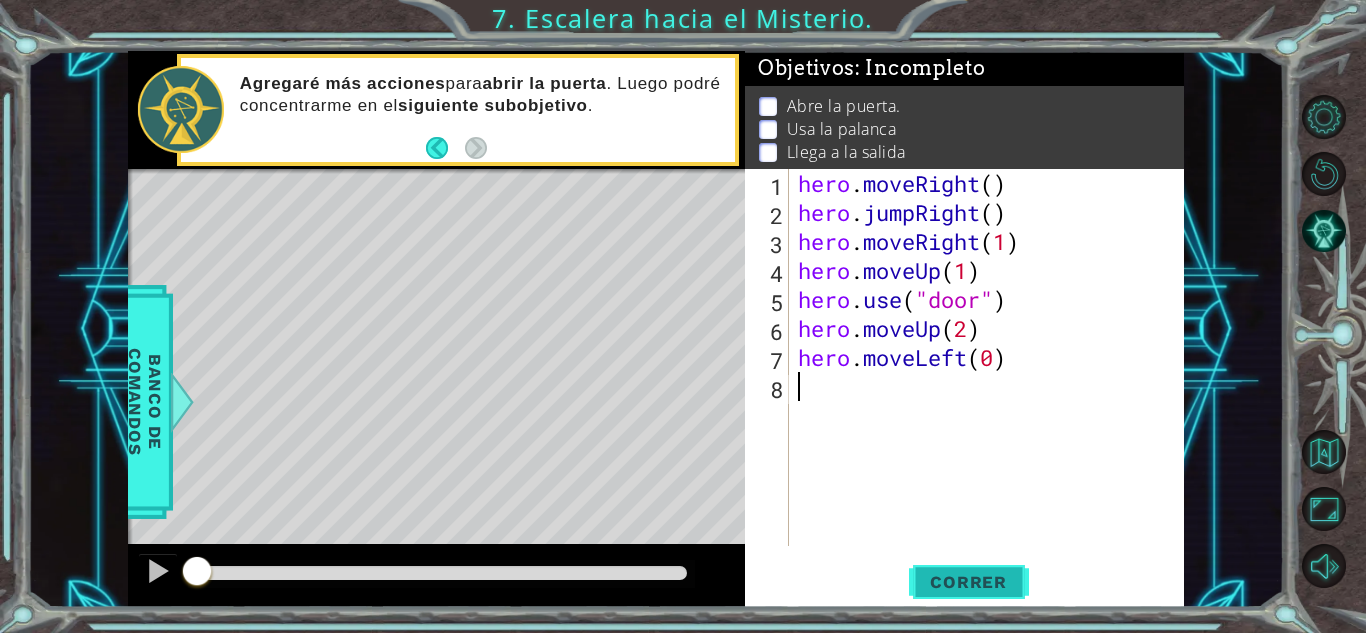 click on "Correr" at bounding box center [968, 582] 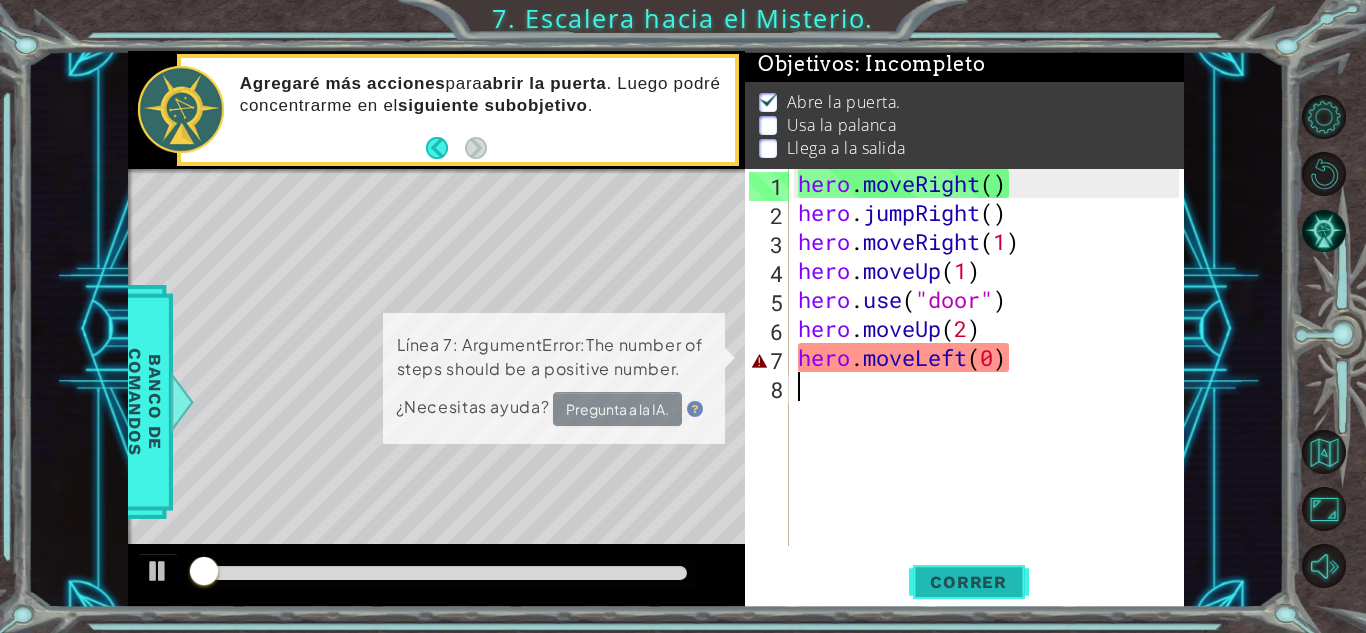 scroll, scrollTop: 15, scrollLeft: 0, axis: vertical 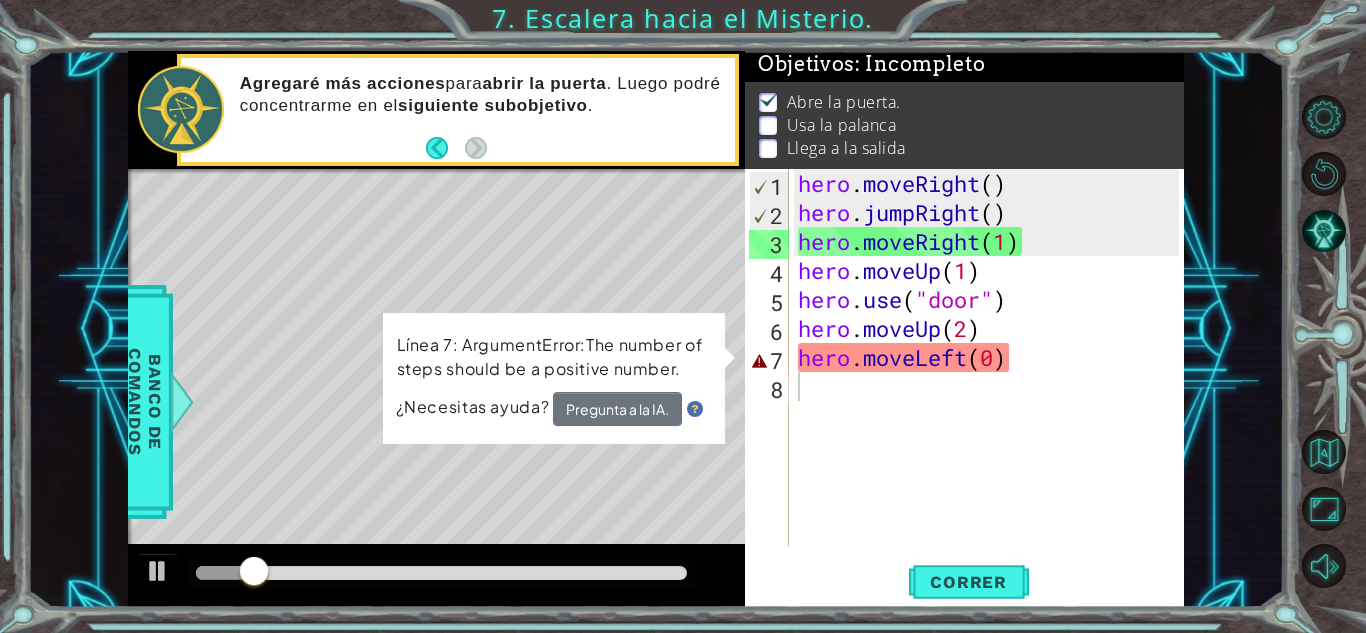 click at bounding box center [590, 463] 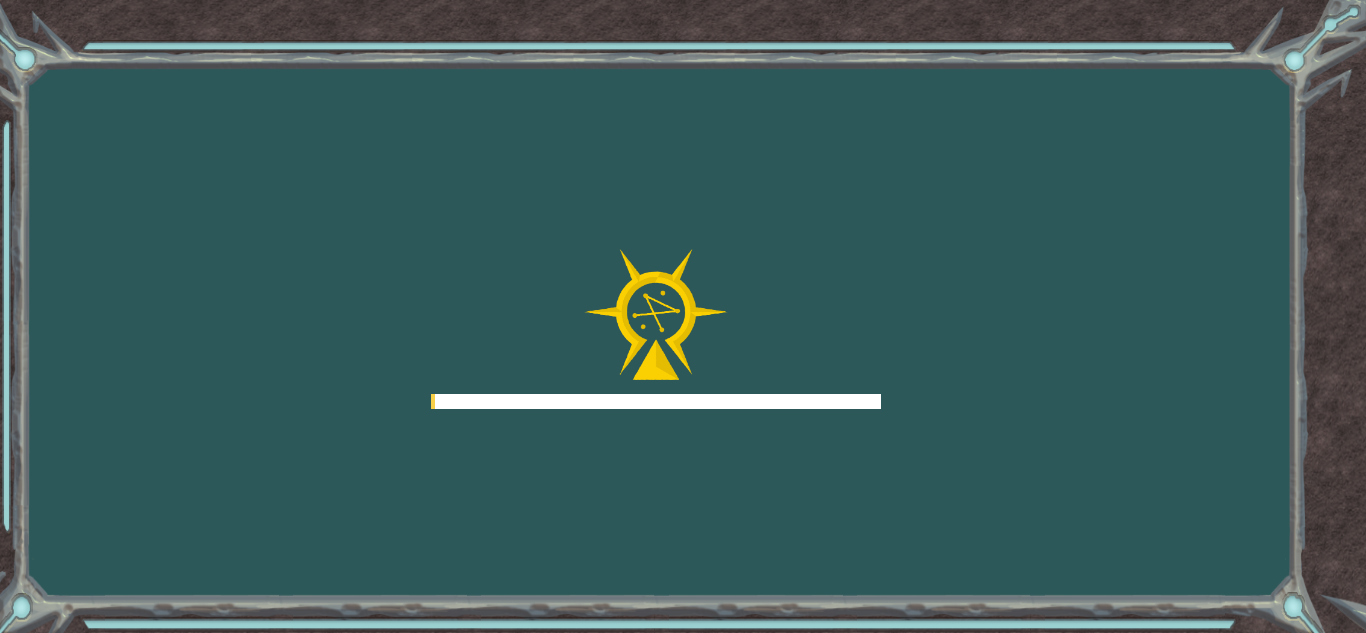 scroll, scrollTop: 0, scrollLeft: 0, axis: both 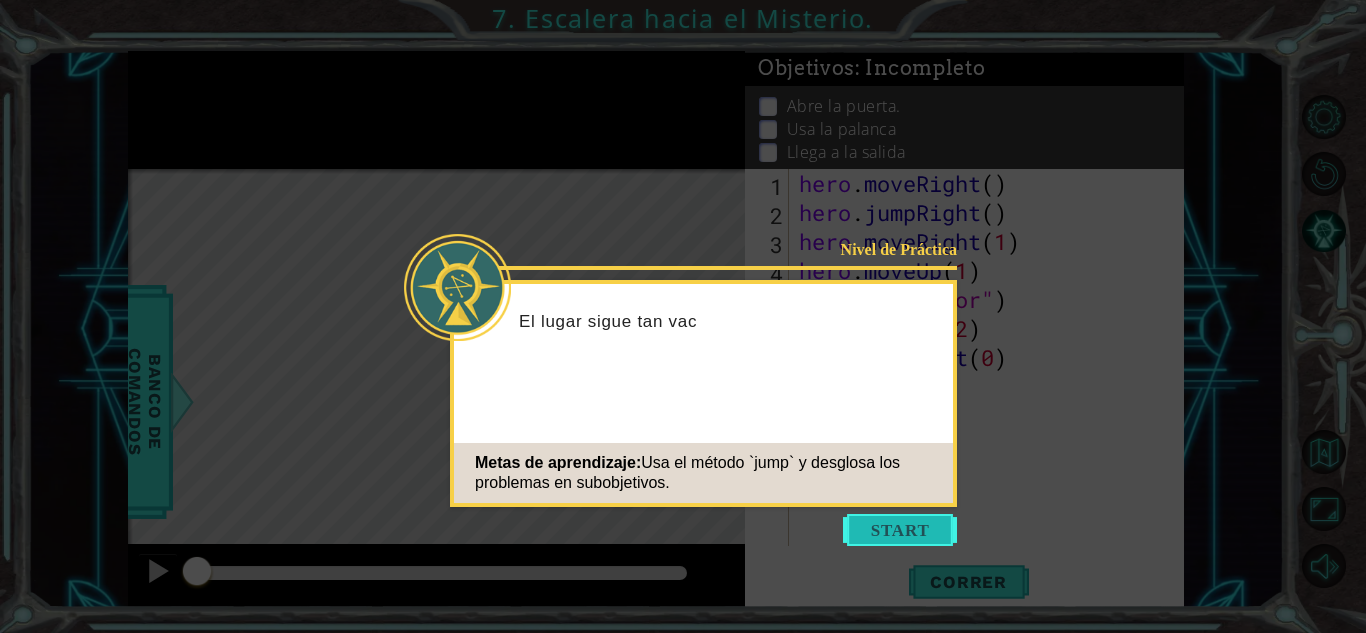 click at bounding box center (900, 530) 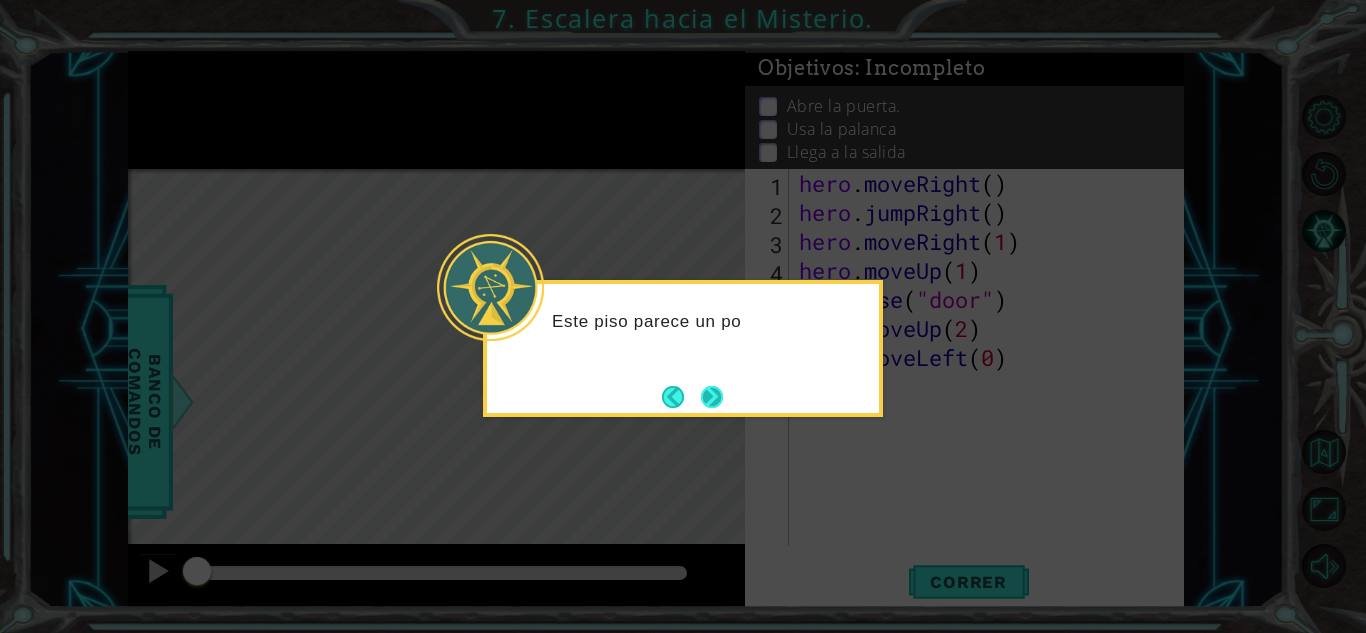 drag, startPoint x: 735, startPoint y: 405, endPoint x: 718, endPoint y: 405, distance: 17 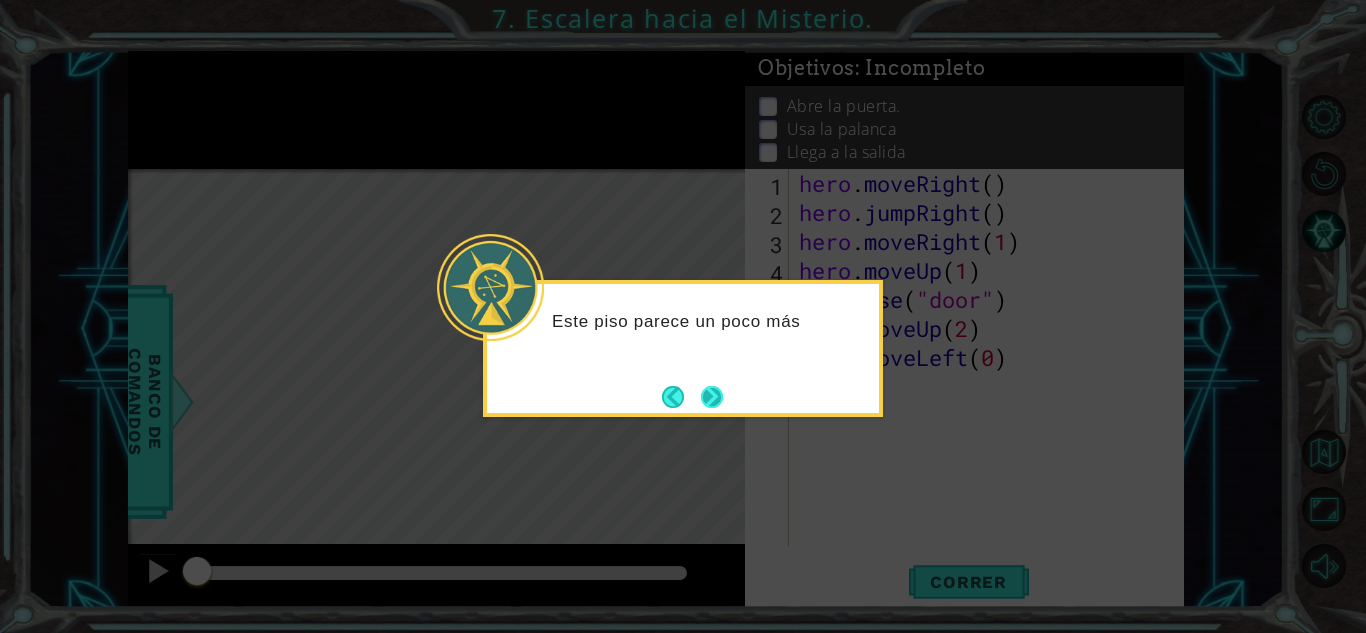 click at bounding box center (712, 396) 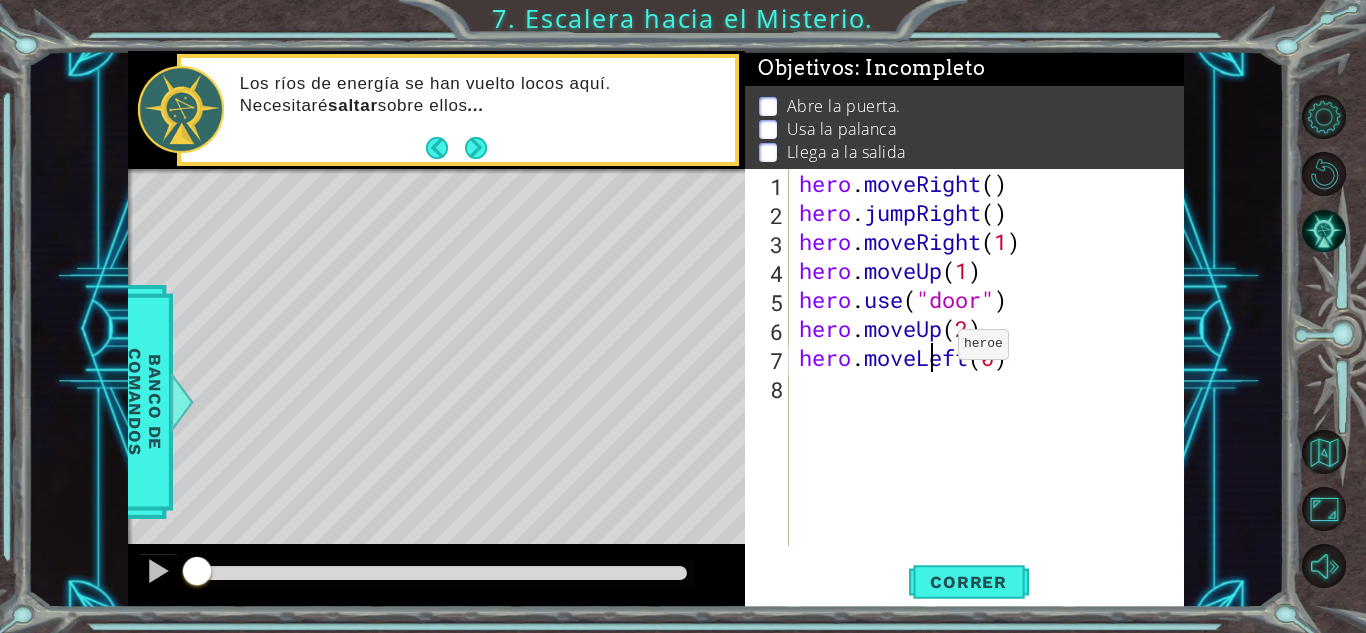 drag, startPoint x: 928, startPoint y: 349, endPoint x: 1005, endPoint y: 377, distance: 81.9329 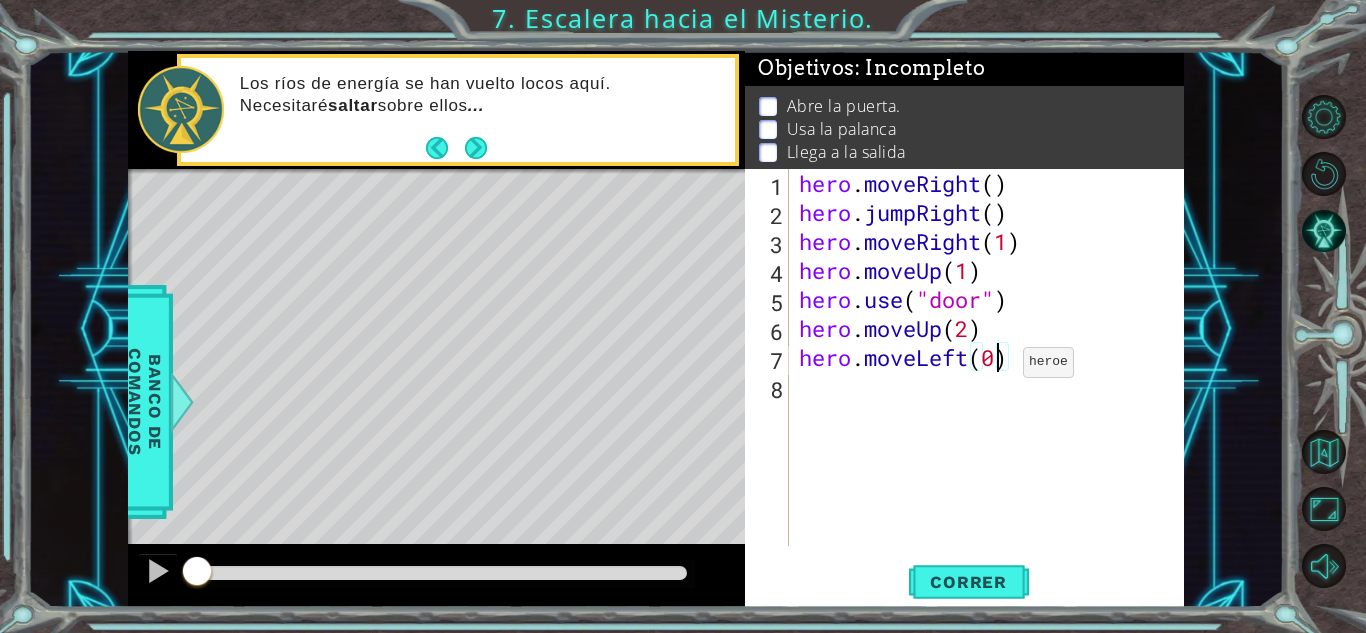 click on "hero . moveRight ( ) hero . jumpRight ( ) hero . moveRight ( 1 ) hero . moveUp ( 1 ) hero . use ( "door" ) hero . moveUp ( 2 ) hero . moveLeft ( 0 )" at bounding box center (992, 386) 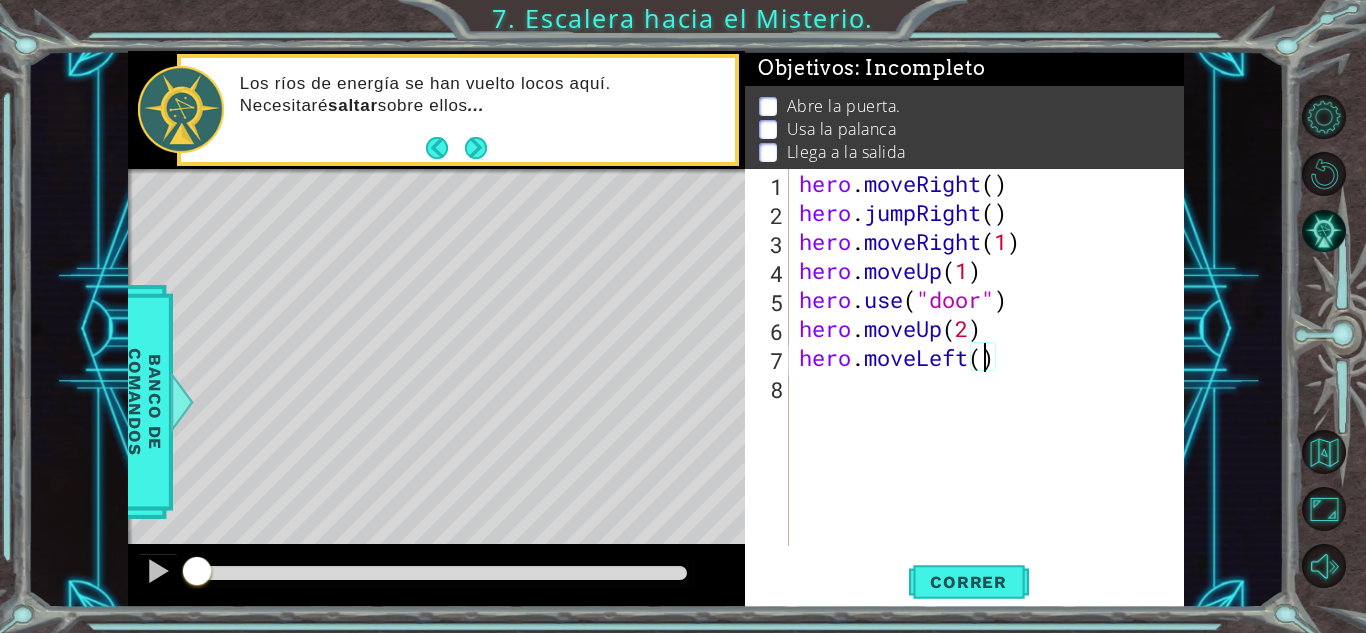 type on "hero.moveLeft(1)" 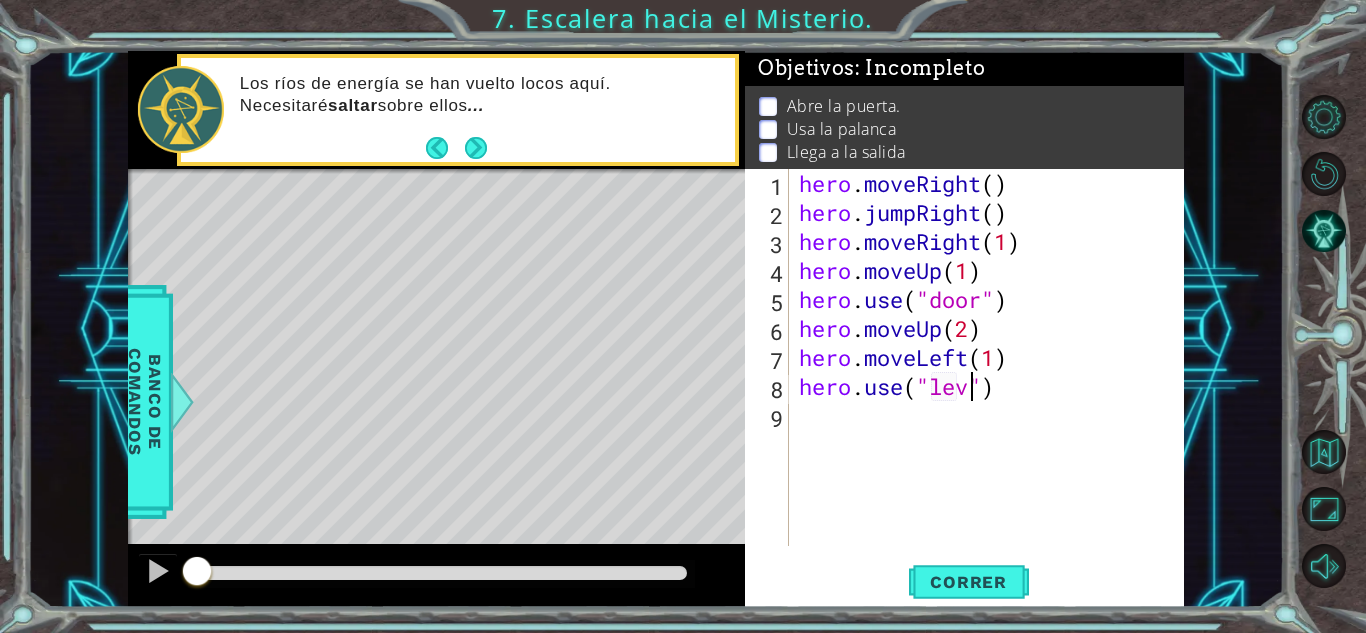 scroll, scrollTop: 0, scrollLeft: 9, axis: horizontal 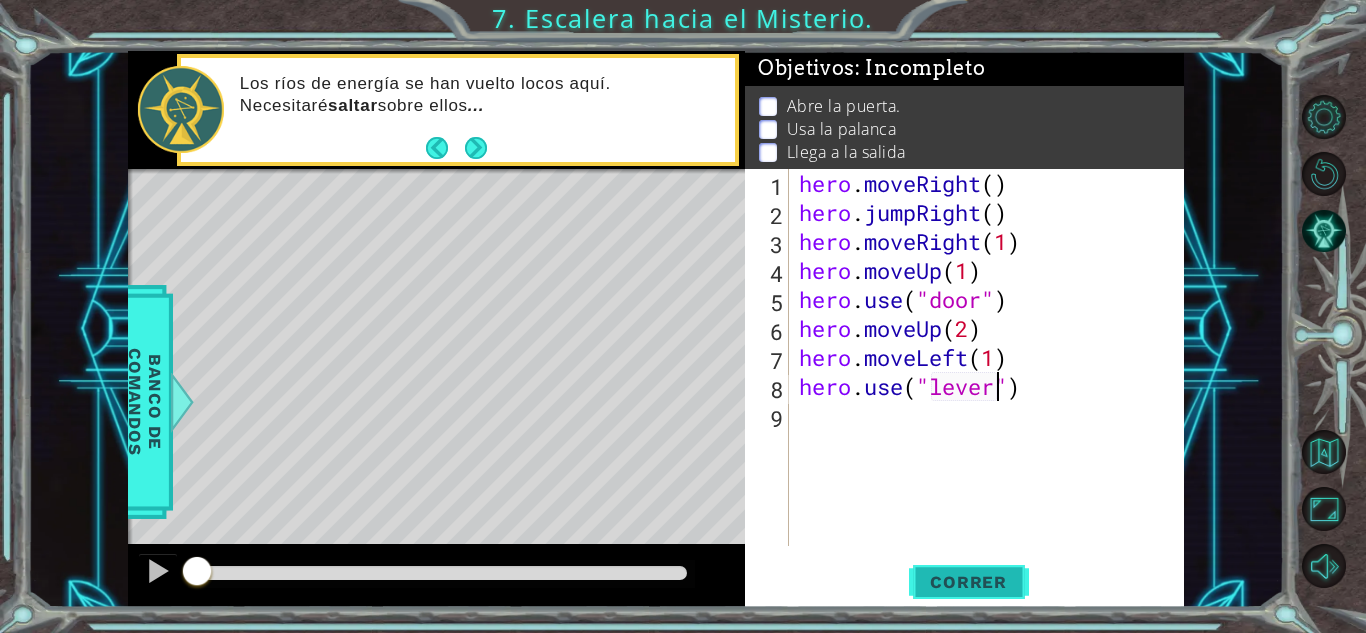 type on "hero.use("lever")" 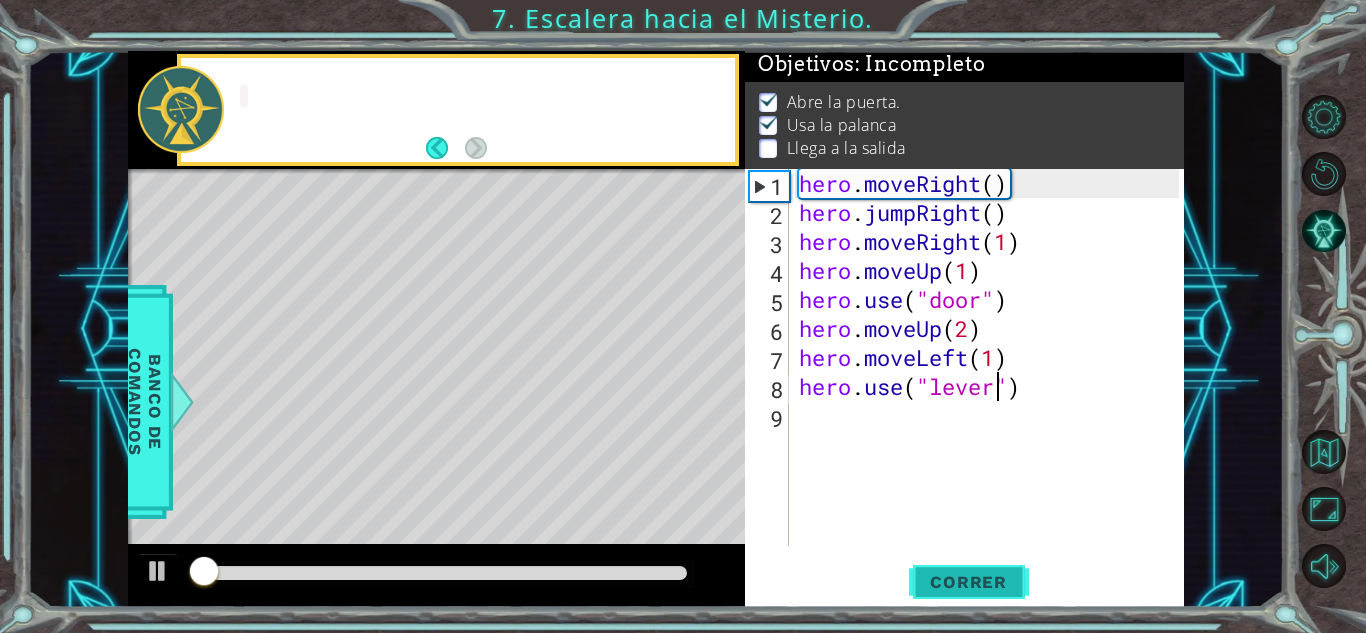 scroll, scrollTop: 15, scrollLeft: 0, axis: vertical 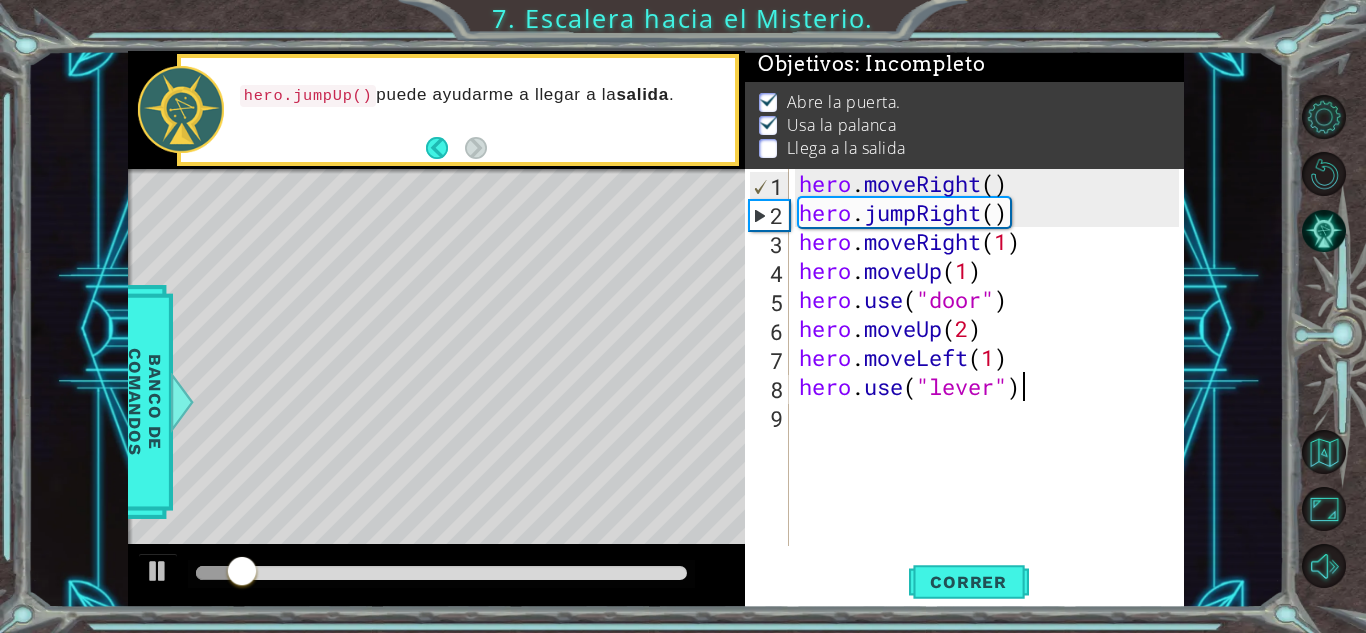 click on "hero . moveRight ( ) hero . jumpRight ( ) hero . moveRight ( 1 ) hero . moveUp ( 1 ) hero . use ( "door" ) hero . moveUp ( 2 ) hero . moveLeft ( 1 ) hero . use ( "lever" )" at bounding box center (992, 386) 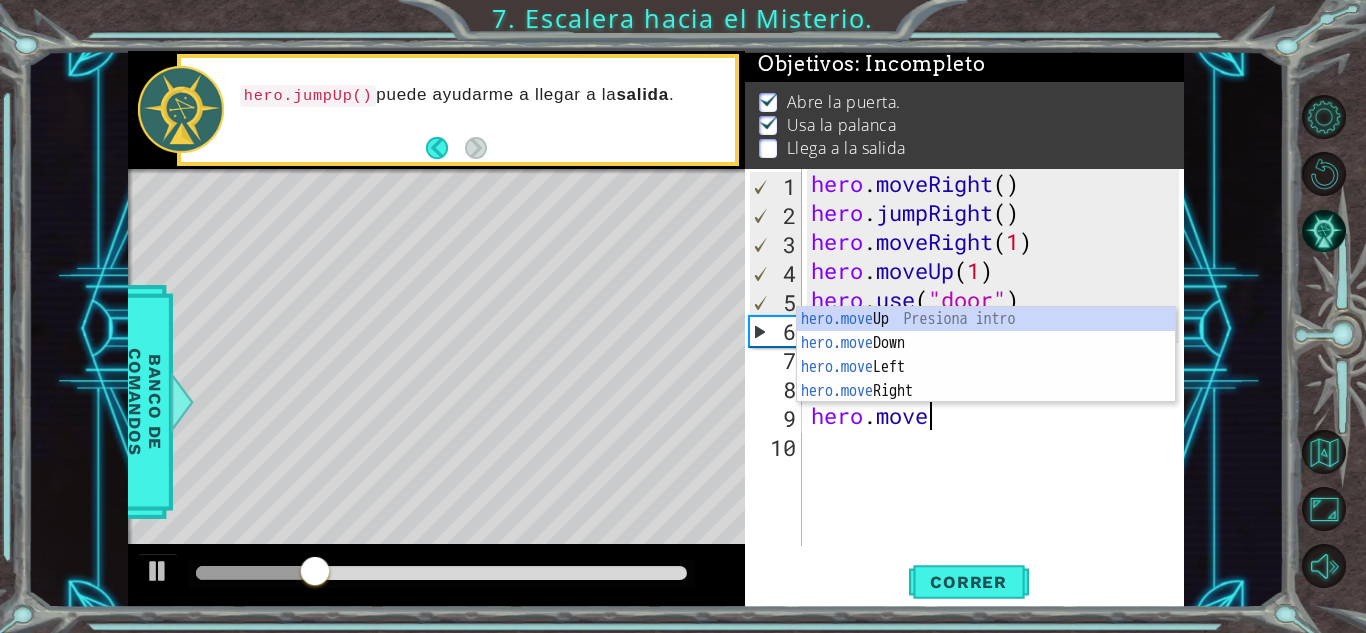 scroll, scrollTop: 0, scrollLeft: 4, axis: horizontal 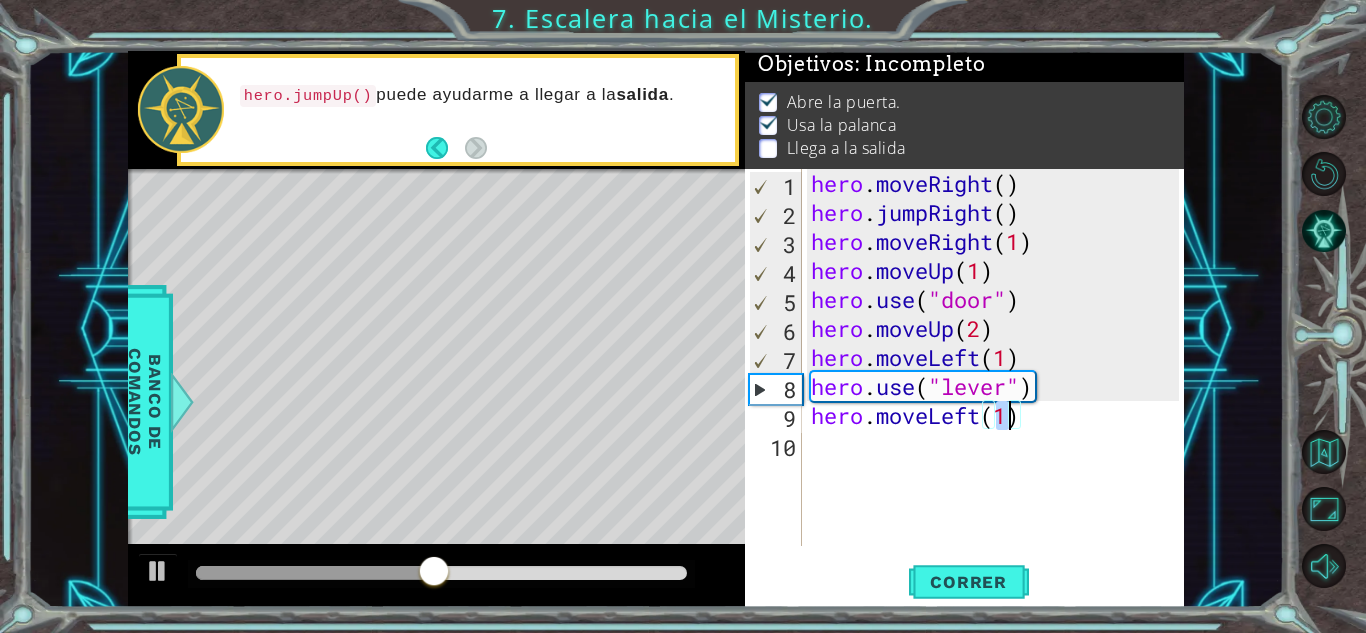 type on "hero.moveLeft(2)" 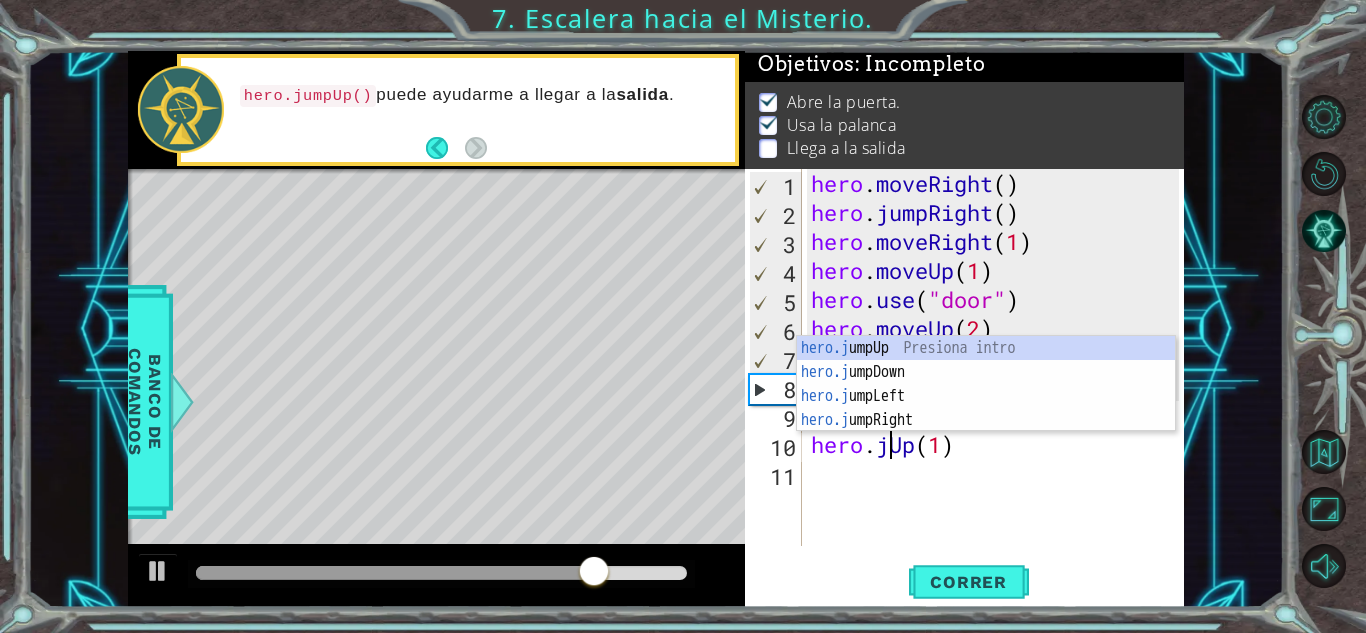 scroll, scrollTop: 0, scrollLeft: 4, axis: horizontal 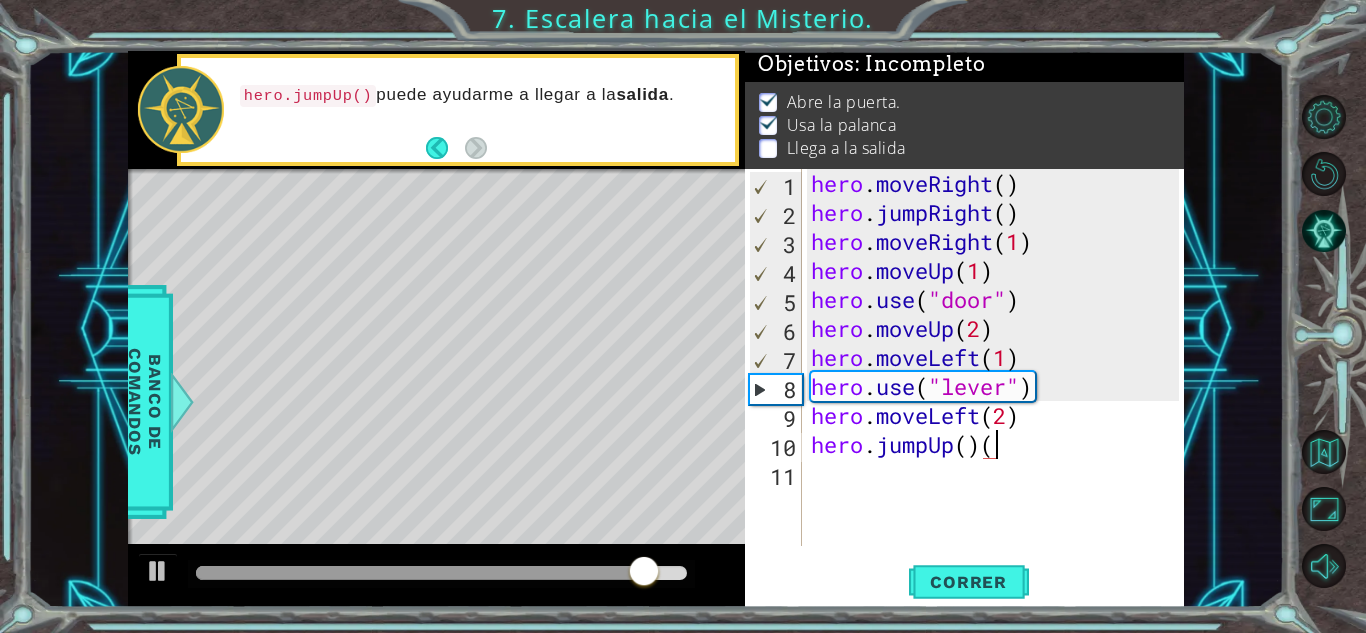 type on "hero.jumpUp()" 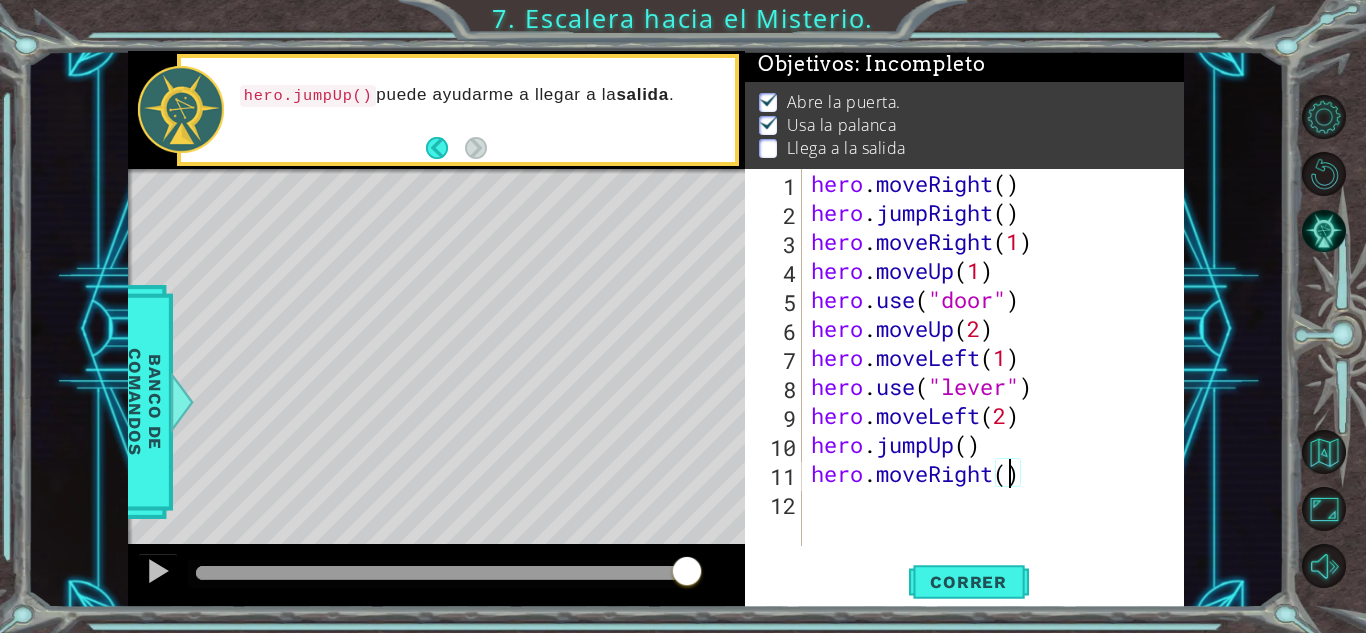 scroll, scrollTop: 0, scrollLeft: 9, axis: horizontal 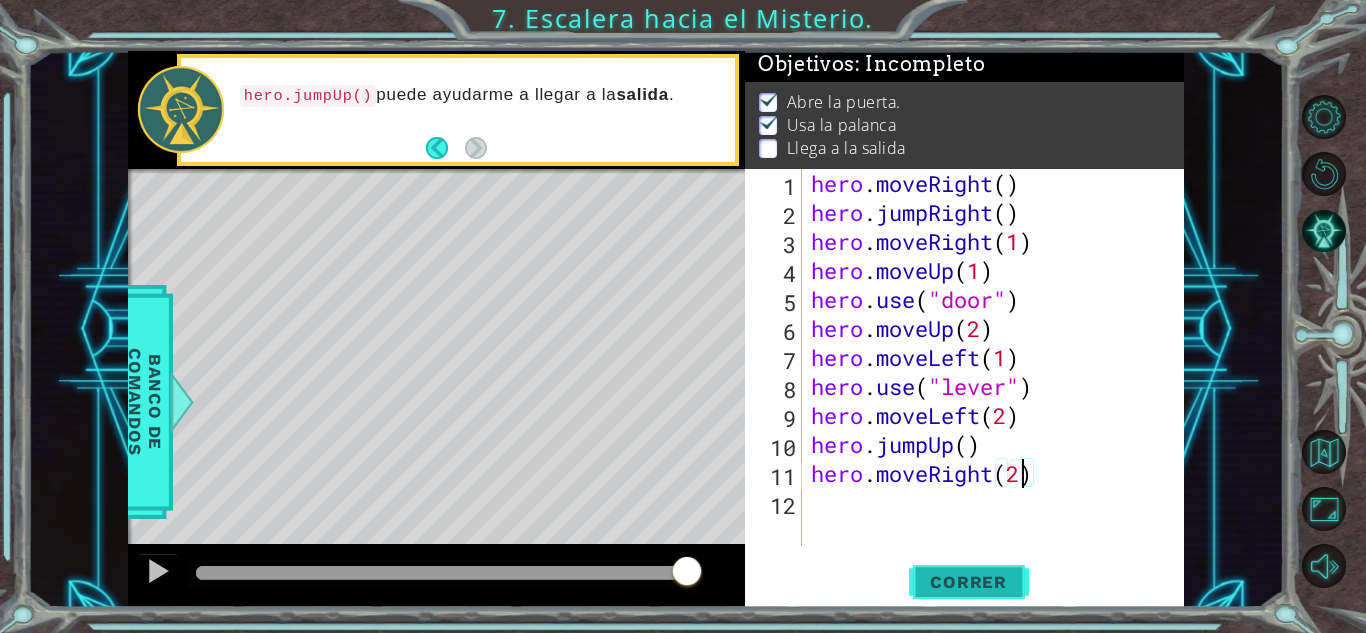type on "hero.moveRight(2)" 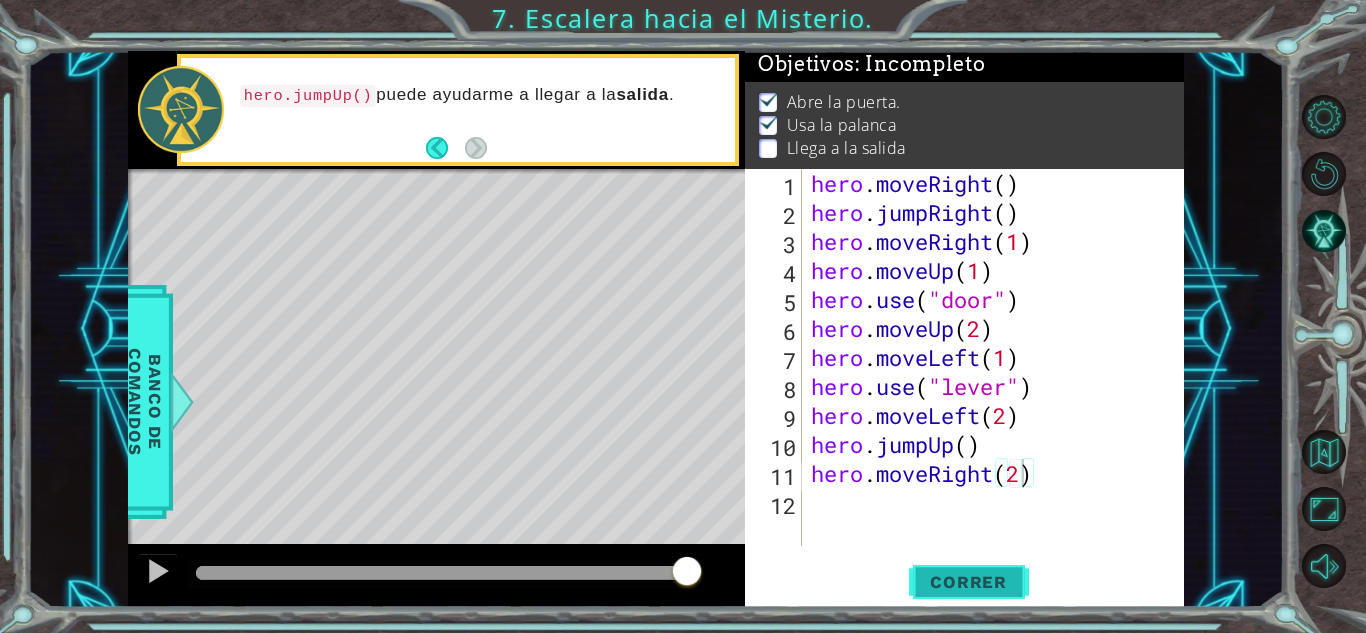 click on "Correr" at bounding box center (969, 582) 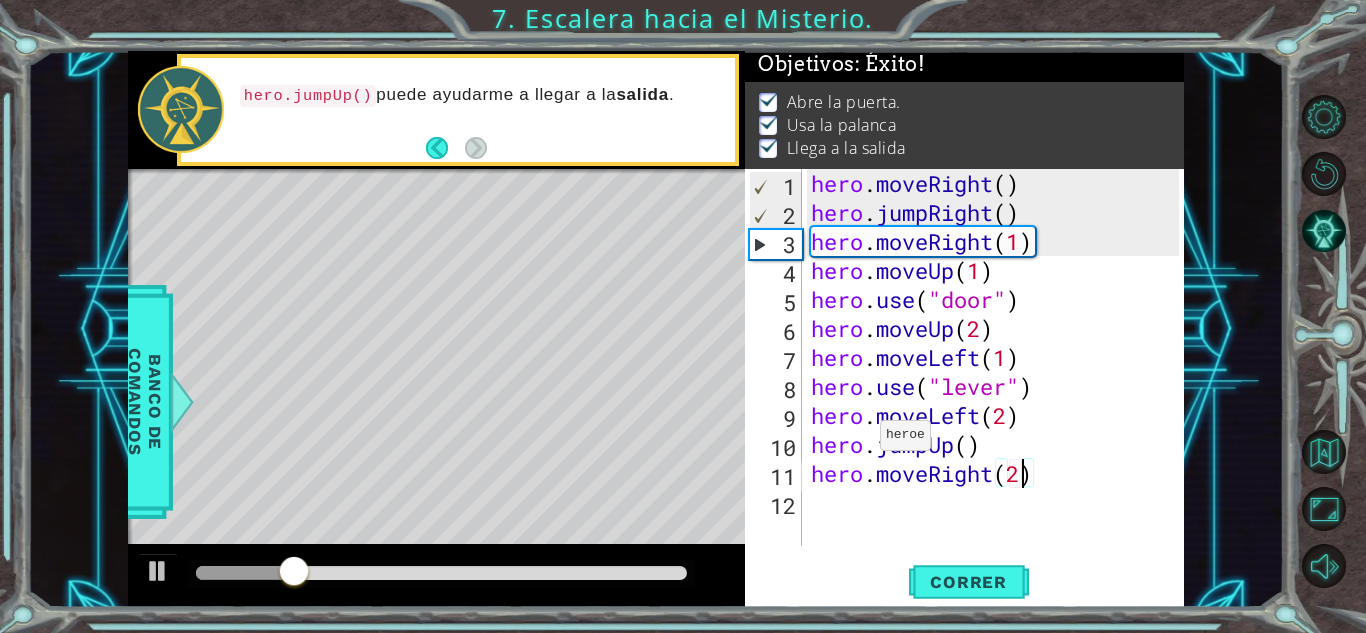 click at bounding box center [441, 573] 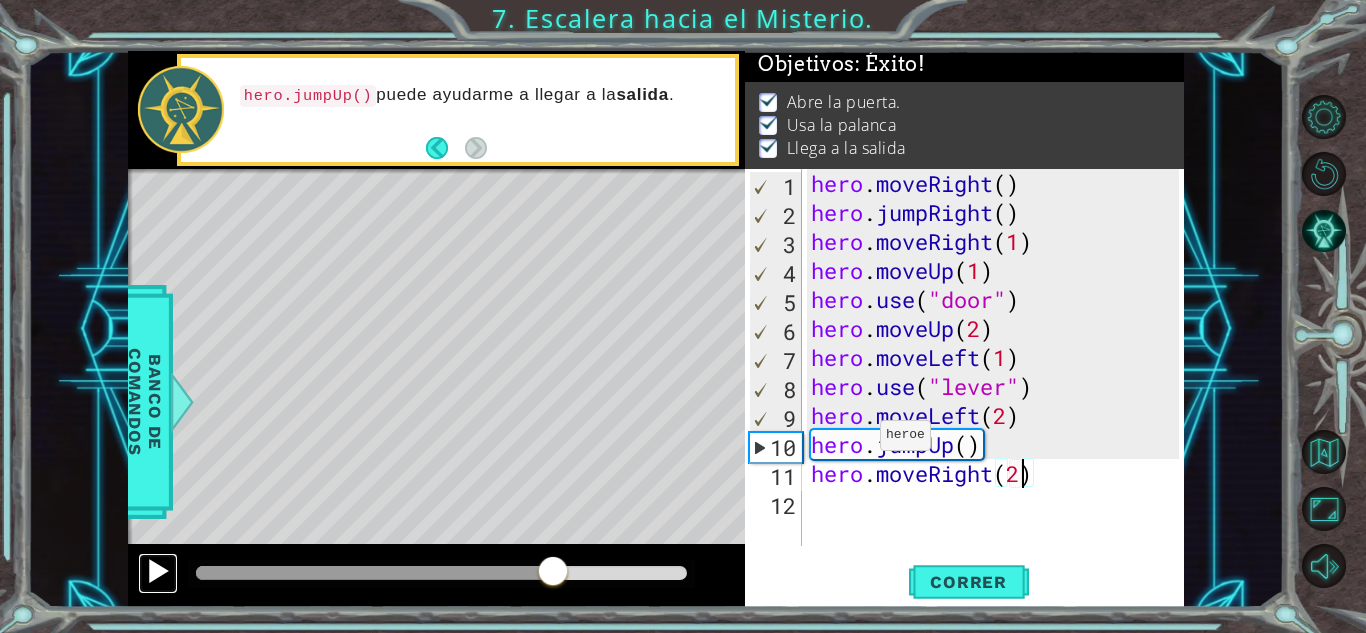 click at bounding box center (158, 571) 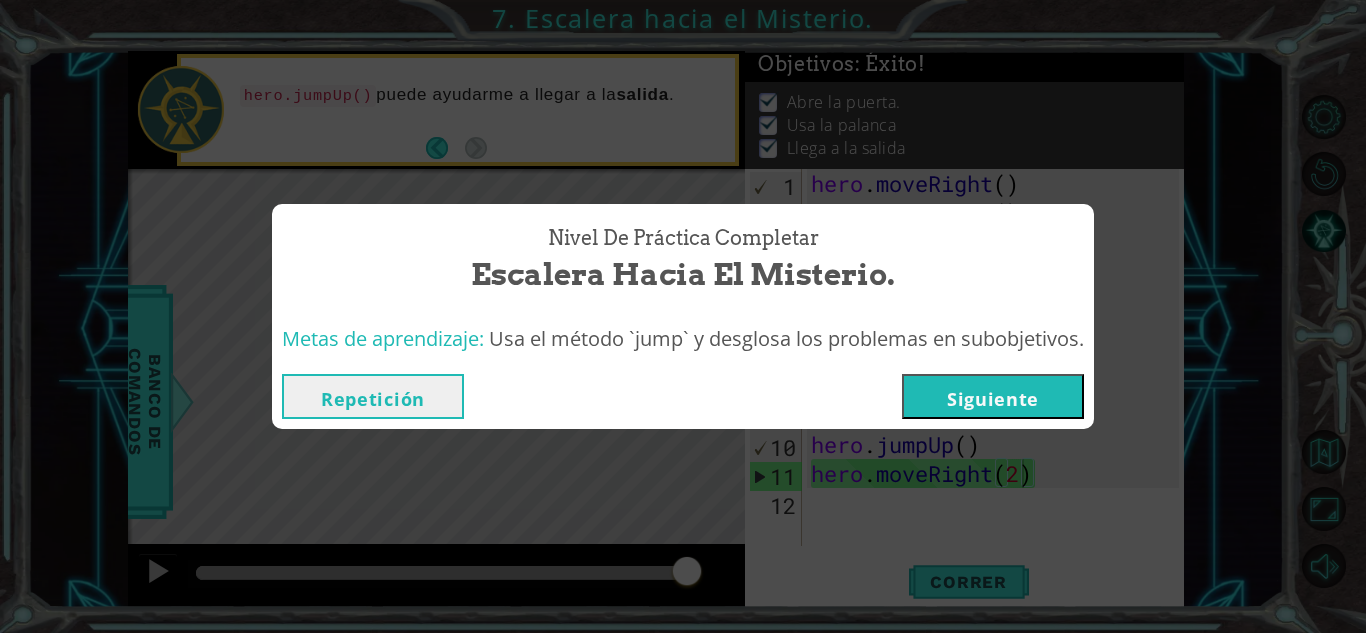 click on "Siguiente" at bounding box center (993, 396) 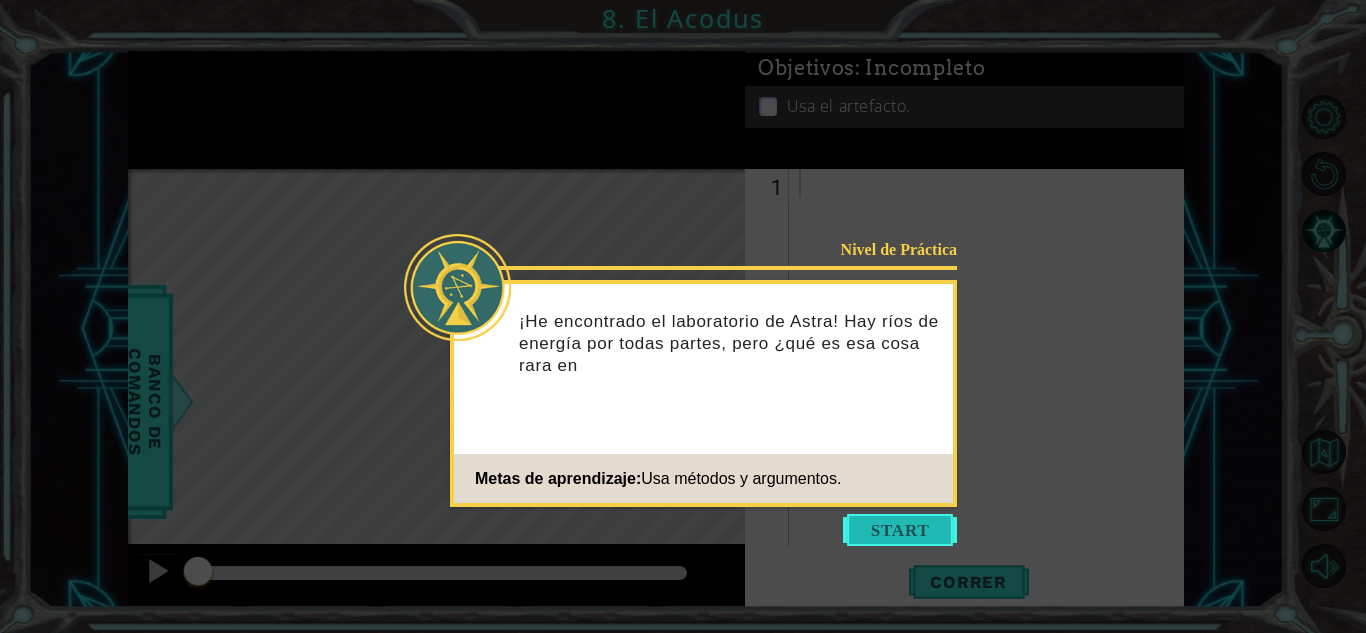 click at bounding box center (900, 530) 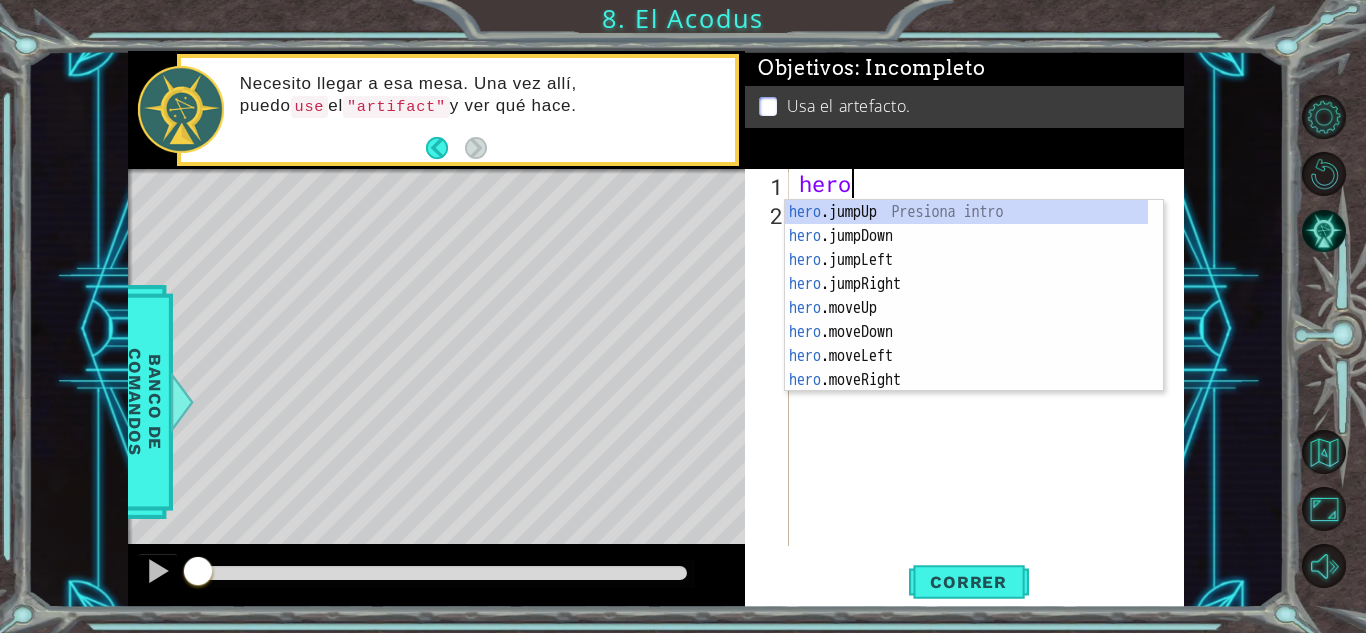 scroll, scrollTop: 0, scrollLeft: 1, axis: horizontal 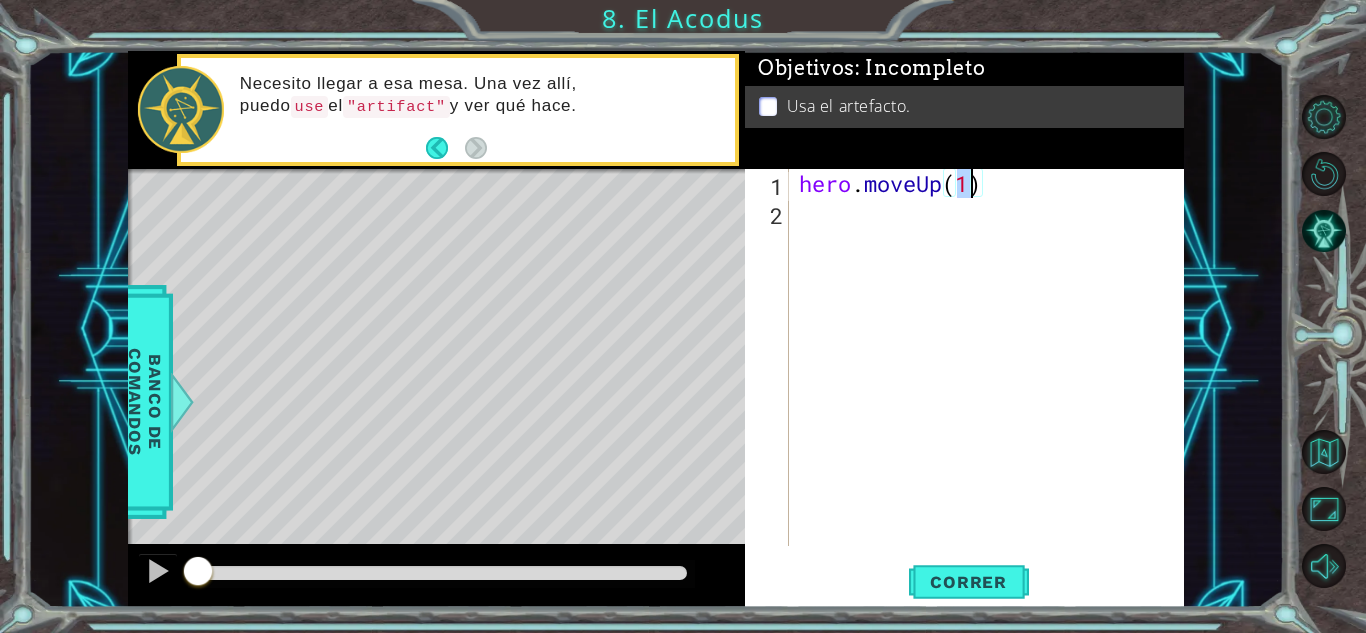type on "hero.moveUp(2)" 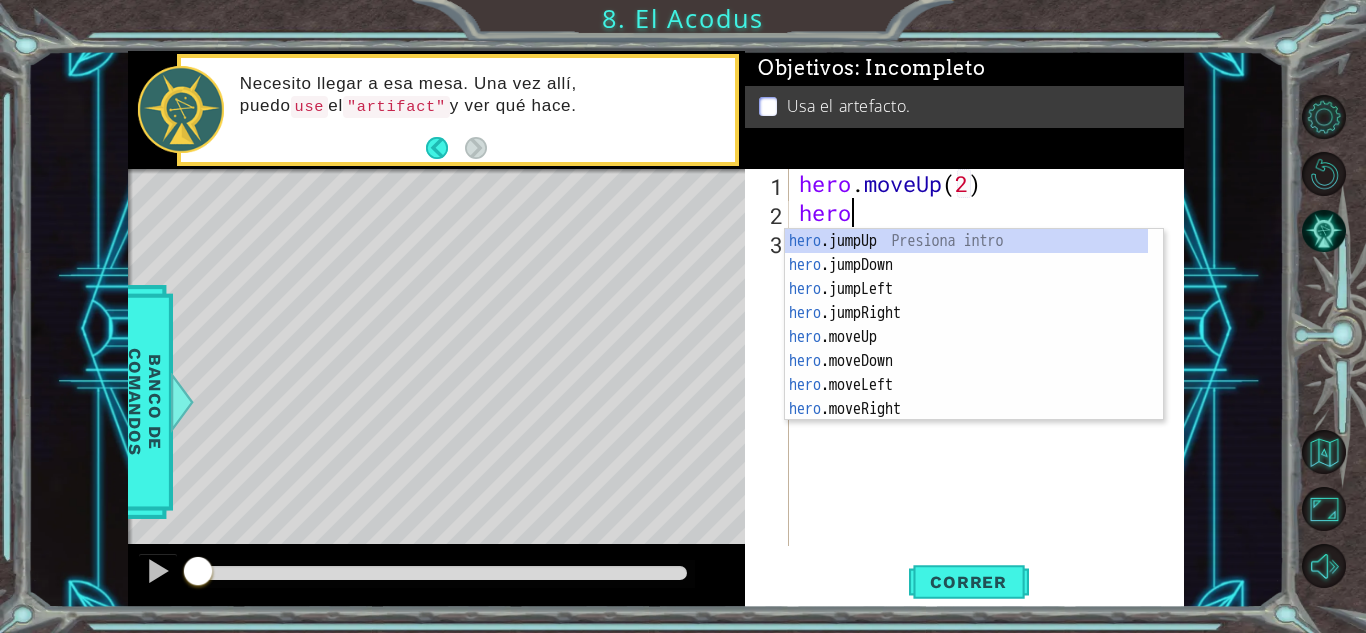 scroll, scrollTop: 0, scrollLeft: 1, axis: horizontal 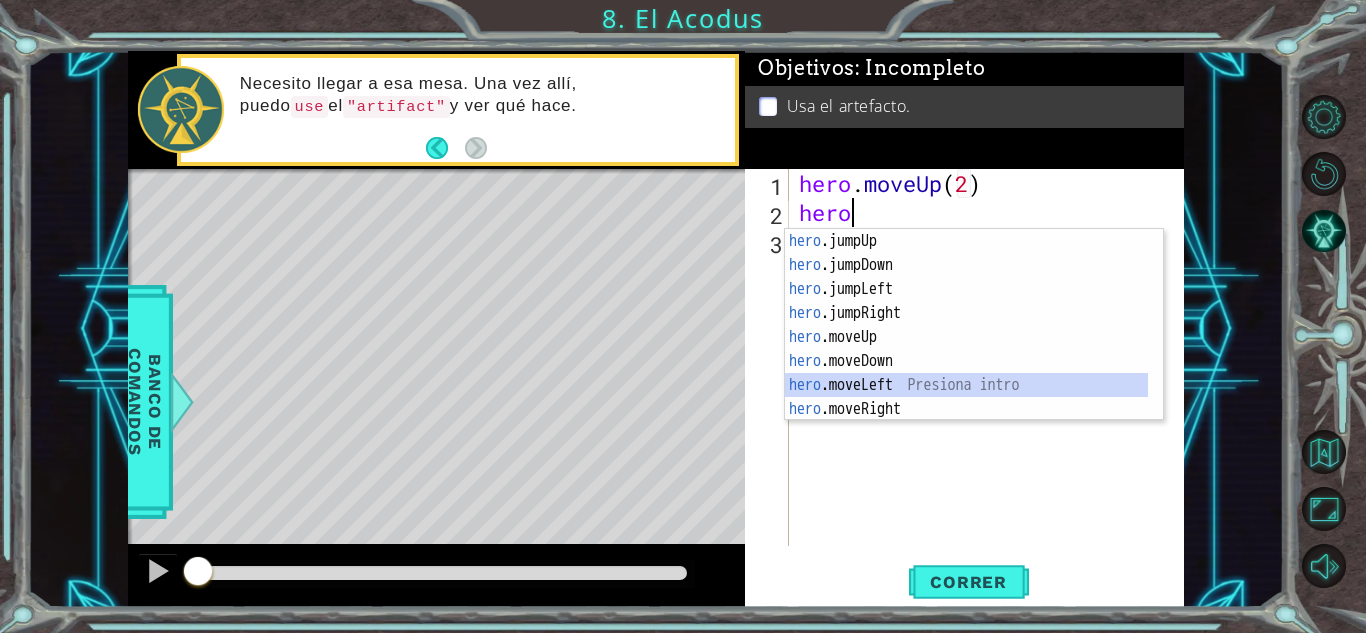 type on "hero.moveLeft(1)" 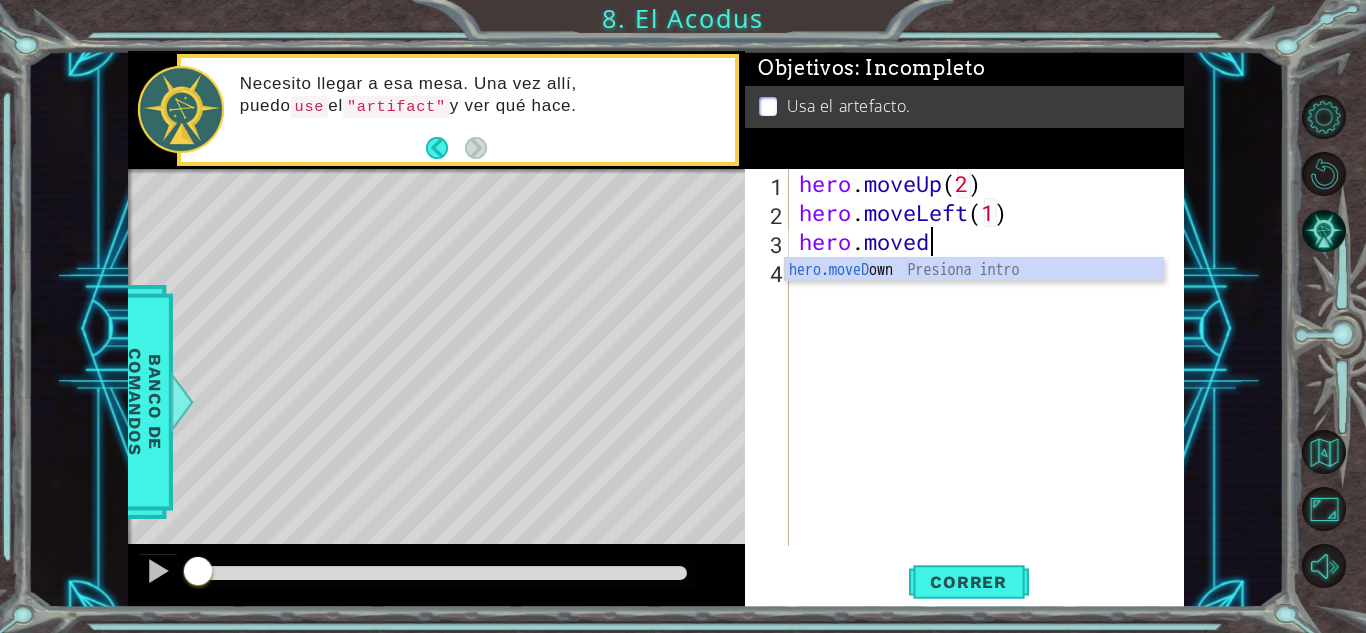 scroll, scrollTop: 0, scrollLeft: 5, axis: horizontal 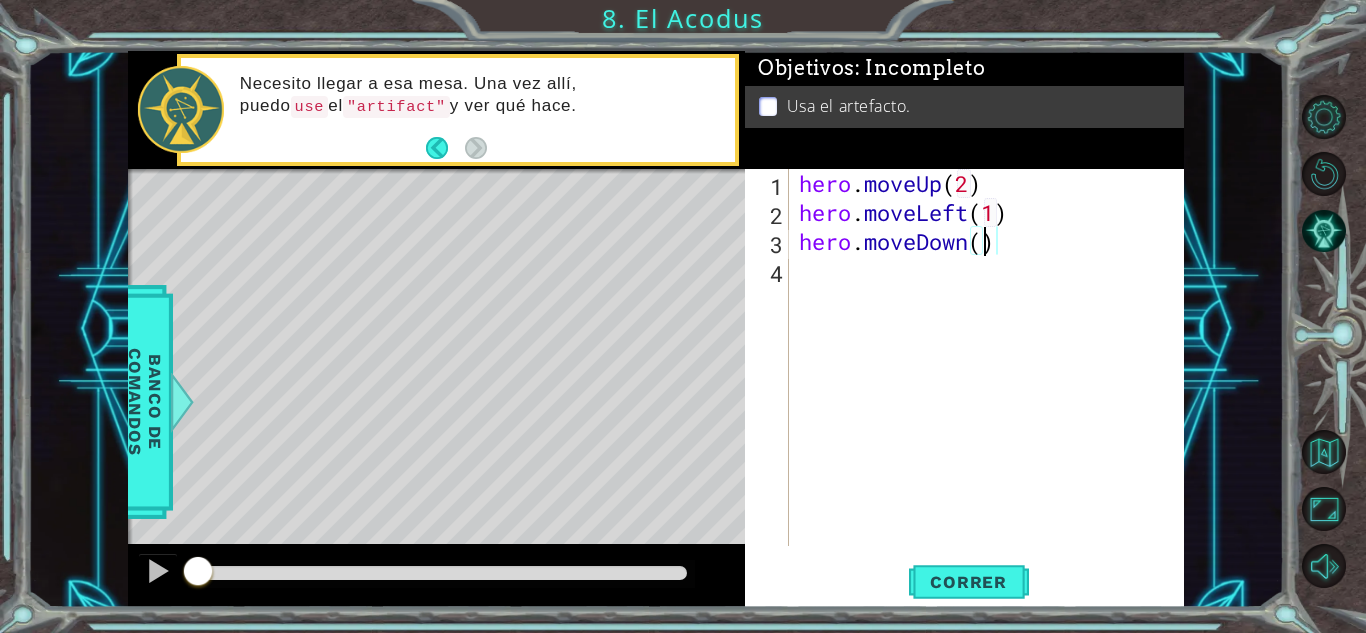 type on "hero.moveDown(2)" 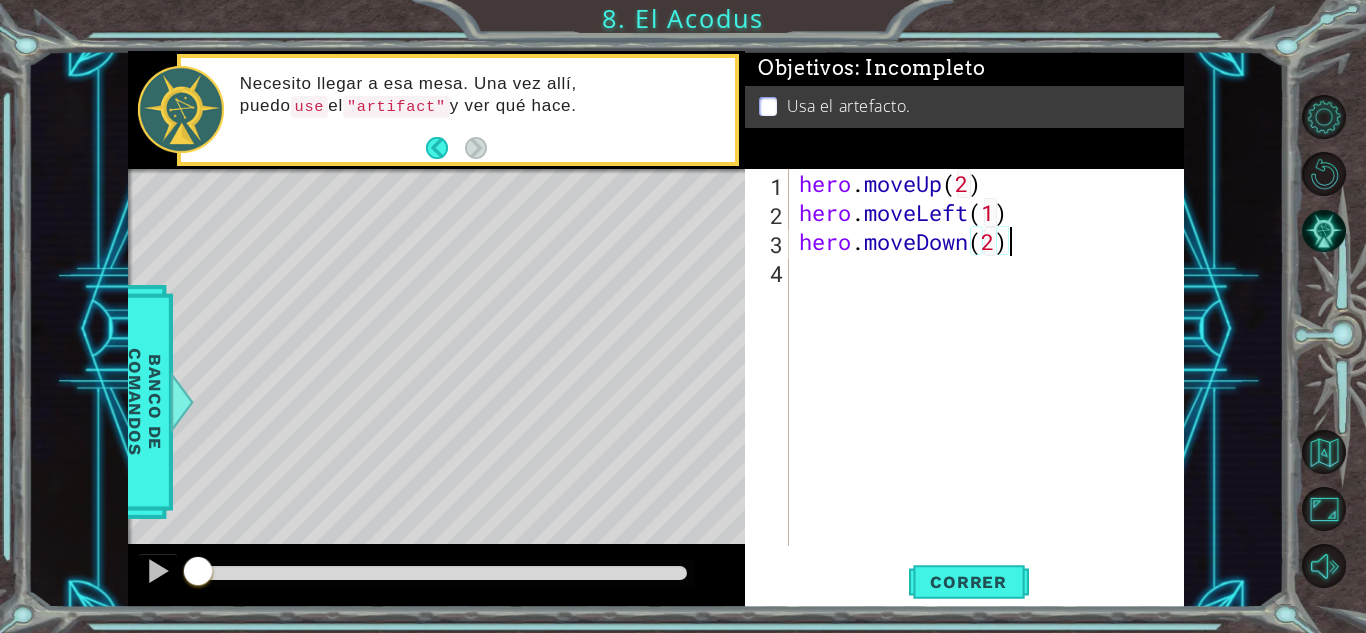 scroll, scrollTop: 0, scrollLeft: 0, axis: both 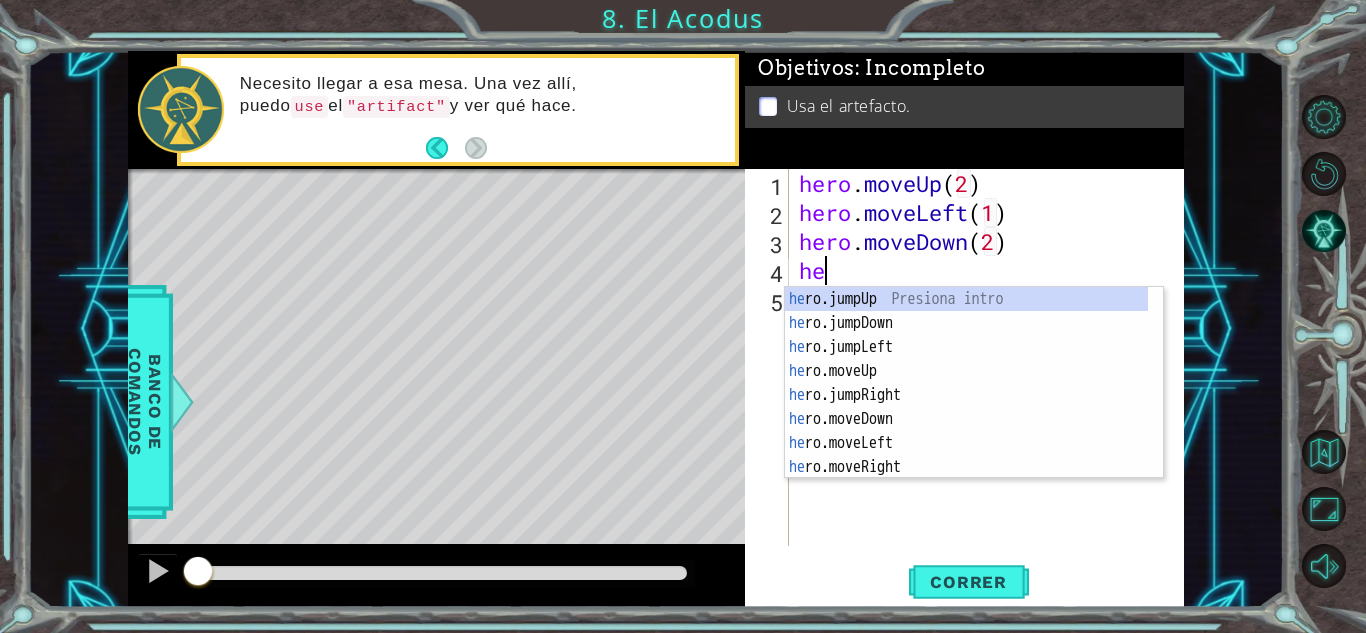 type on "hero" 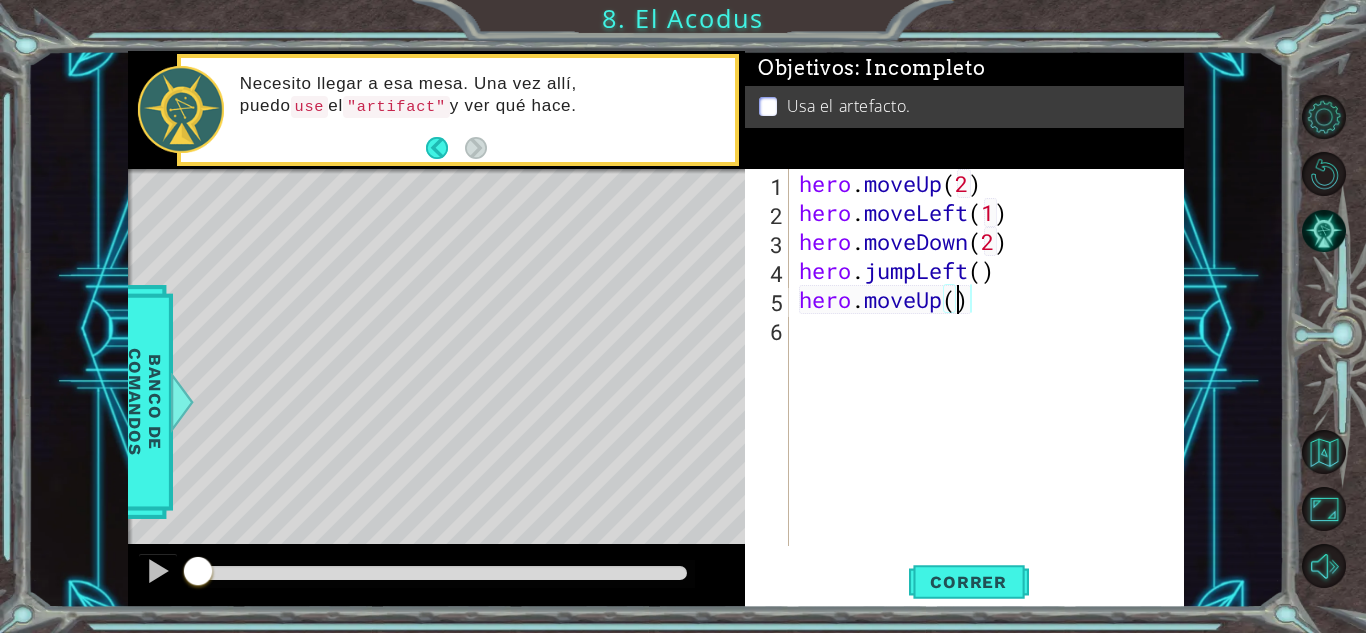 scroll, scrollTop: 0, scrollLeft: 7, axis: horizontal 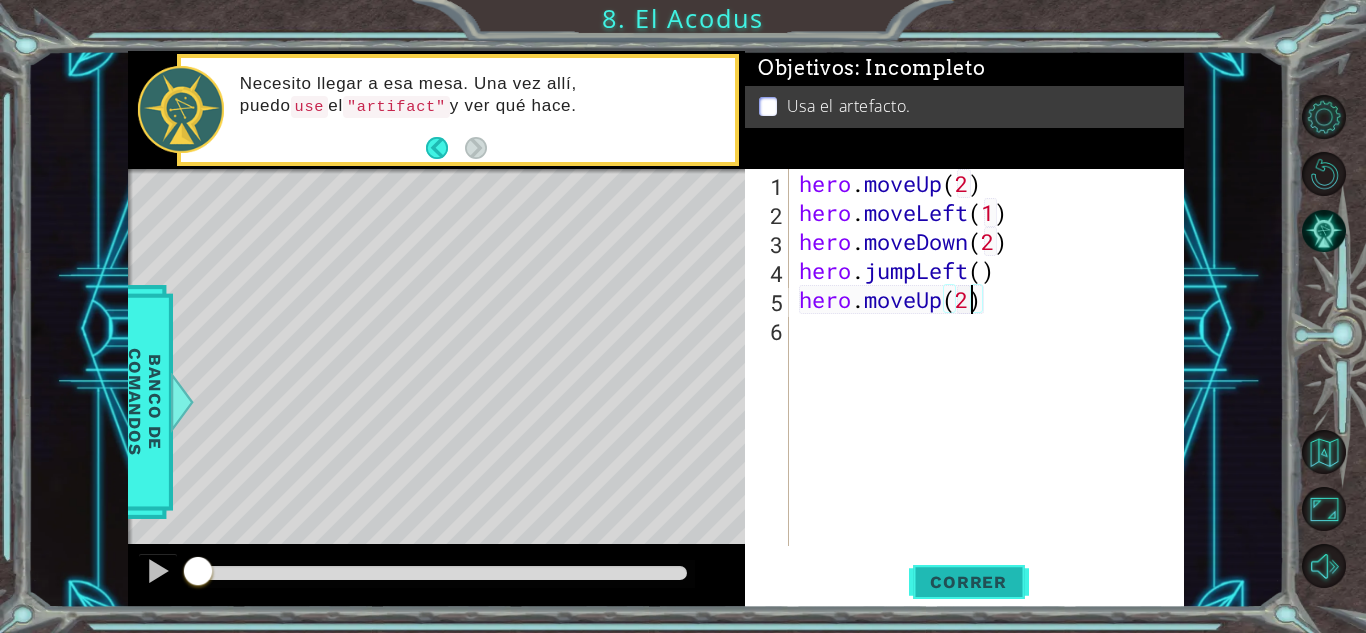 type on "hero.moveUp(2)" 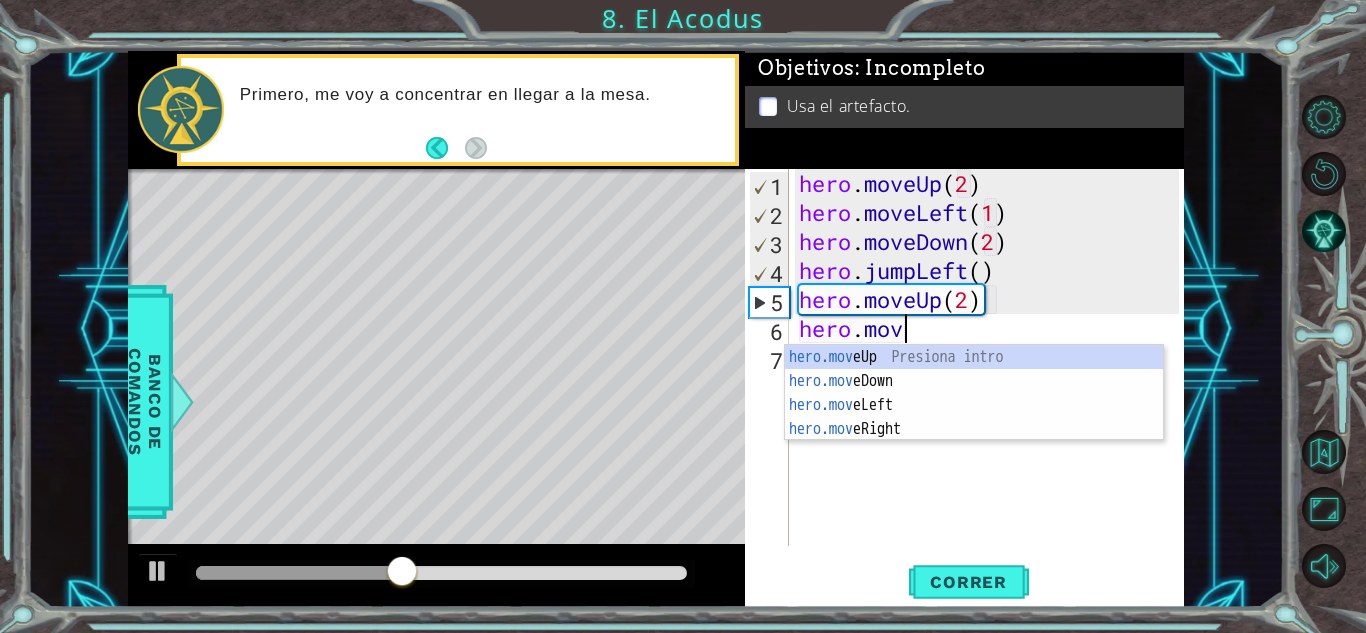 scroll, scrollTop: 0, scrollLeft: 4, axis: horizontal 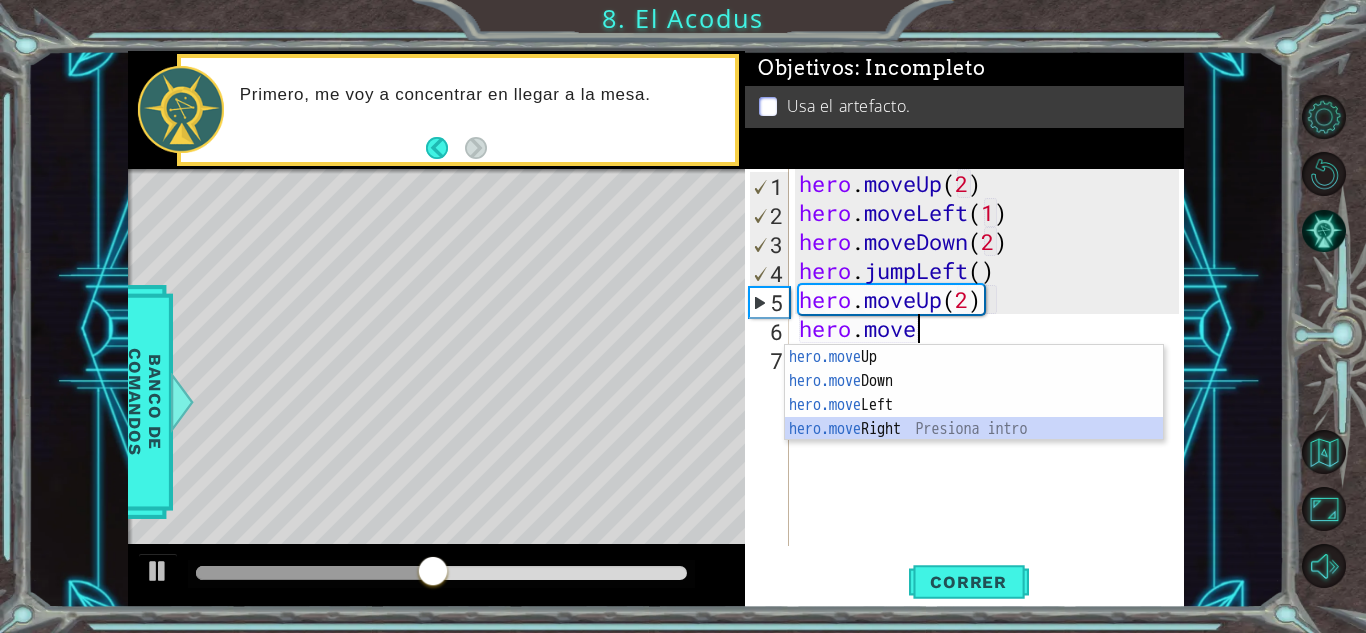 type on "hero.moveRight(1)" 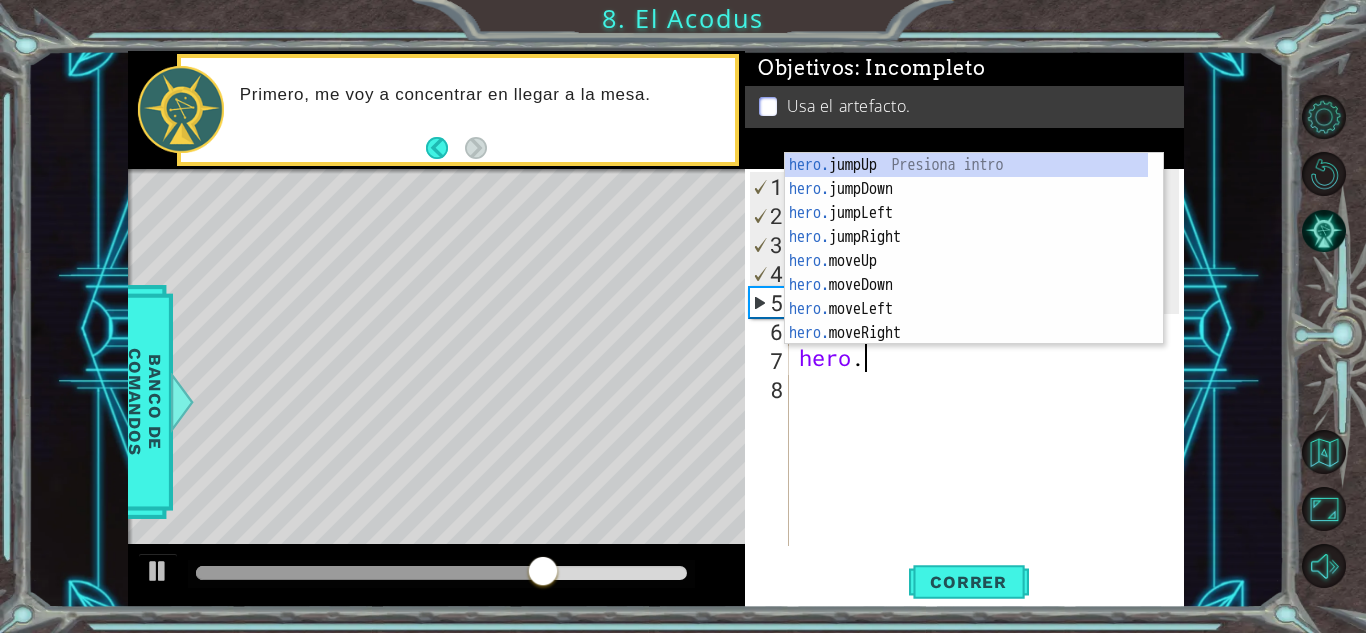 scroll, scrollTop: 0, scrollLeft: 3, axis: horizontal 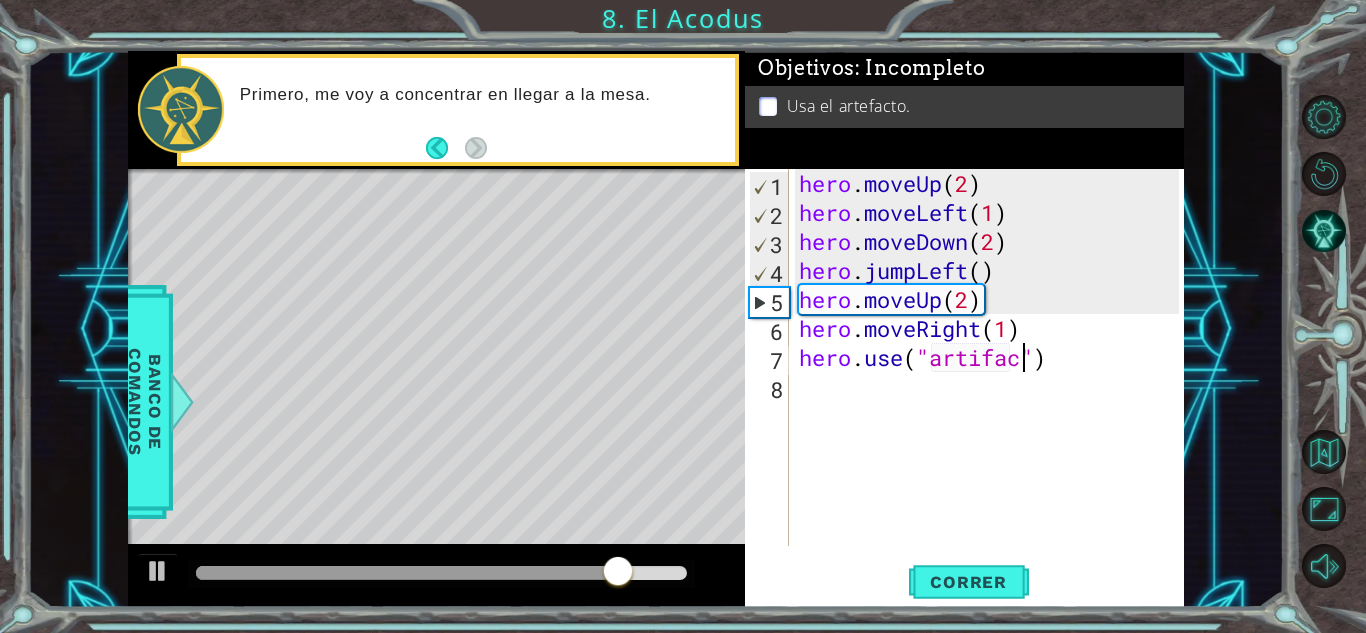 type on "hero.use("artifact")" 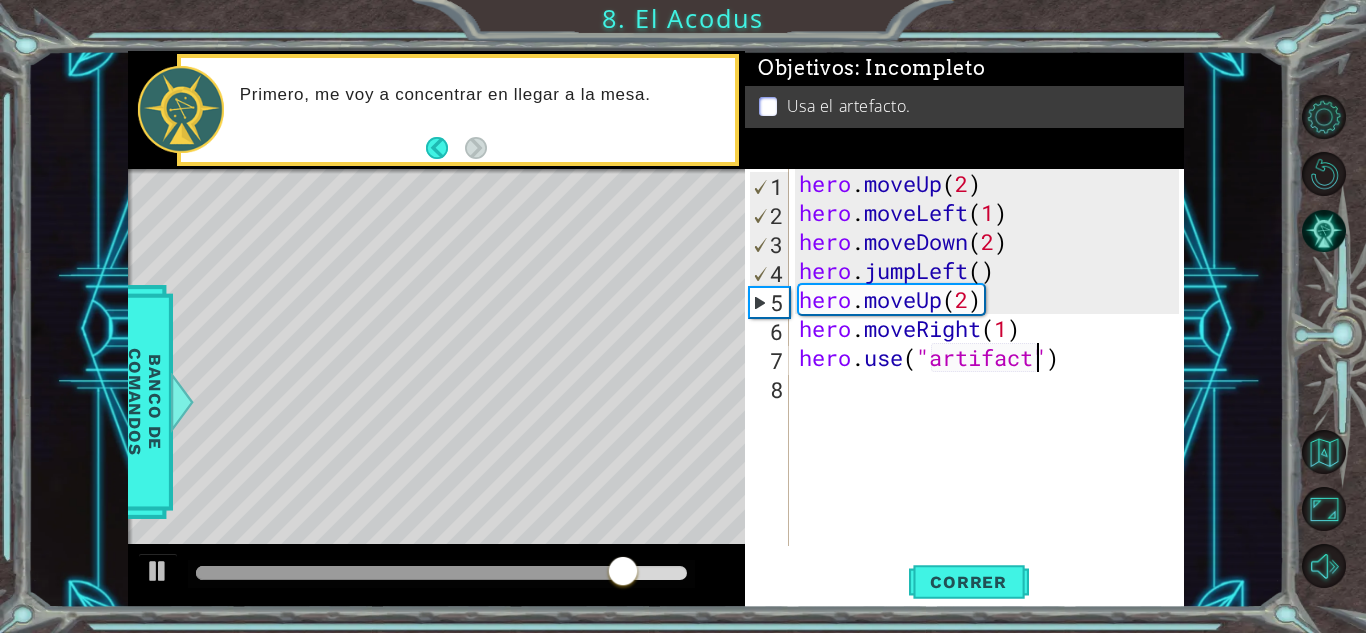 type 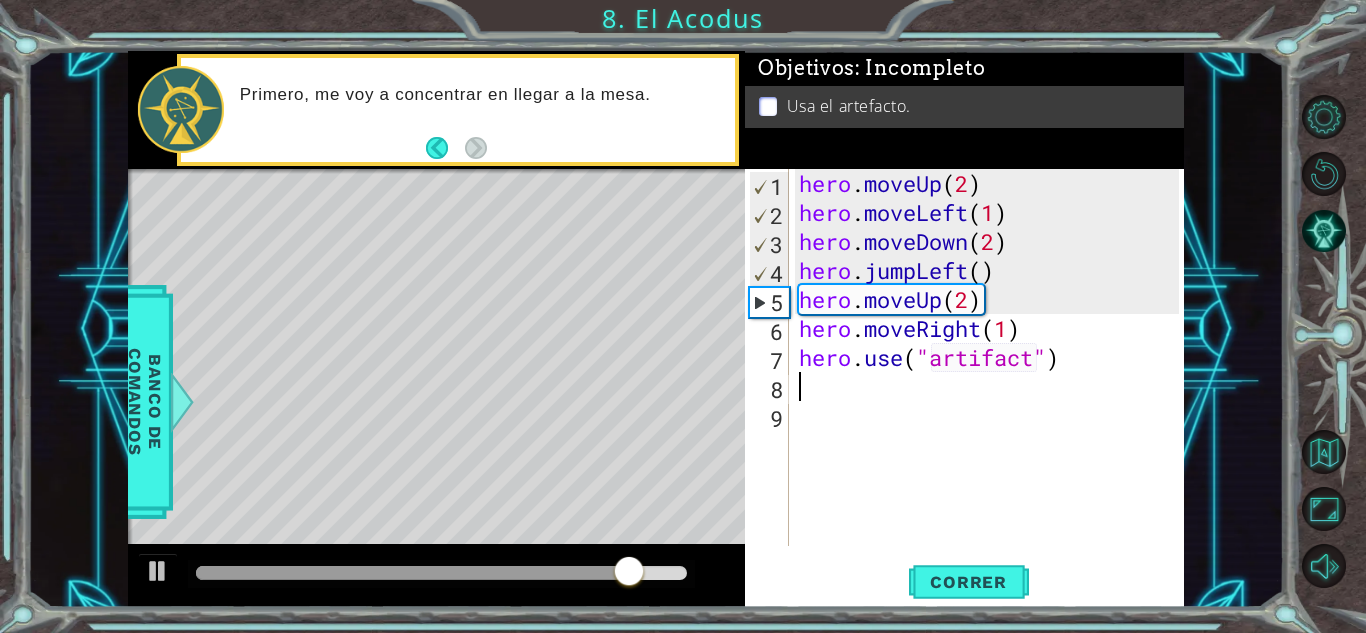scroll, scrollTop: 0, scrollLeft: 0, axis: both 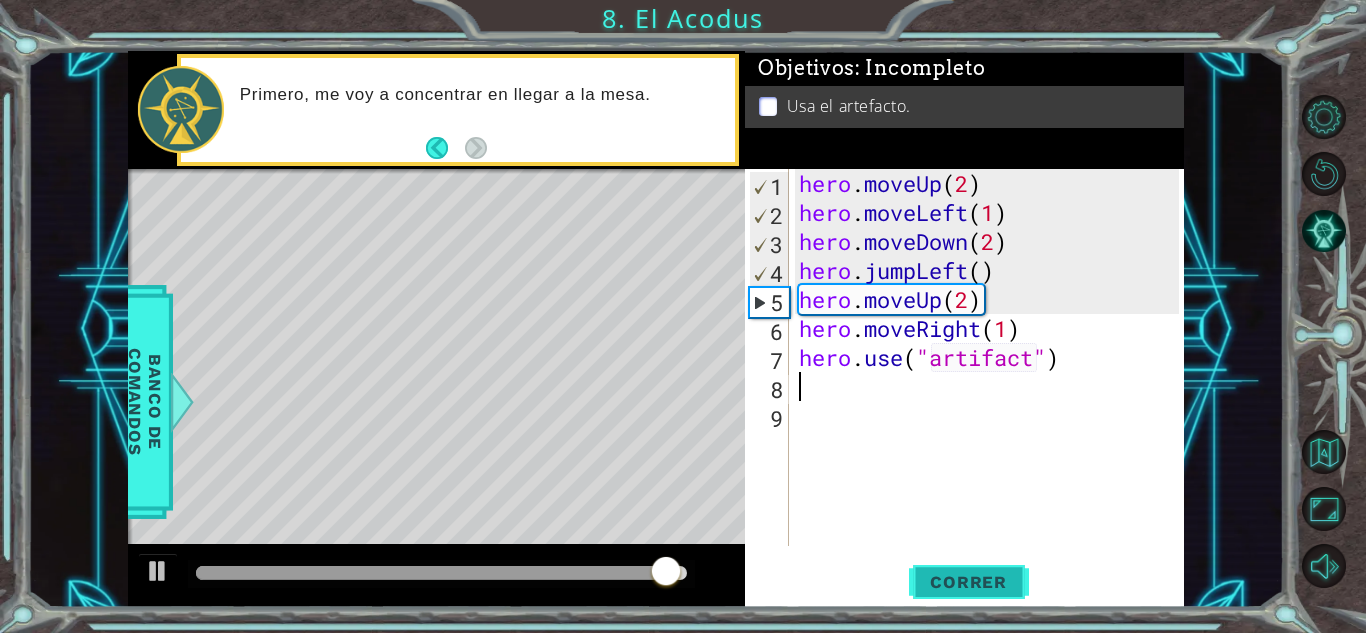click on "Correr" at bounding box center [968, 582] 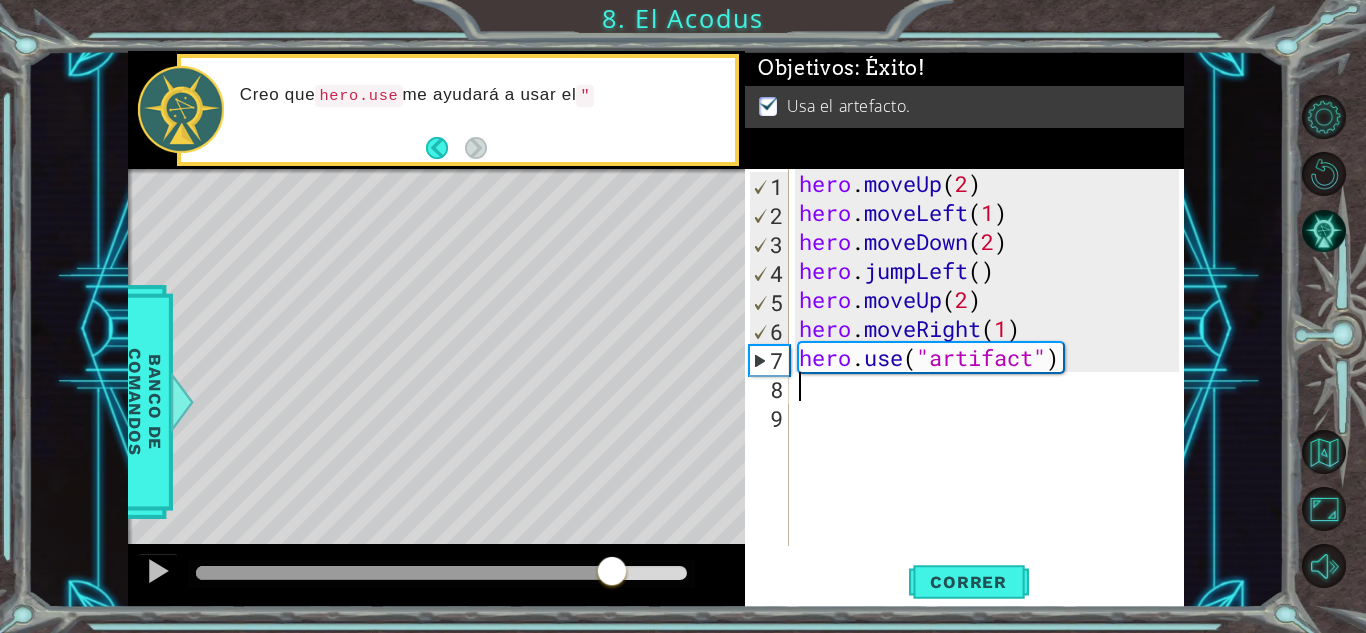 click at bounding box center [441, 573] 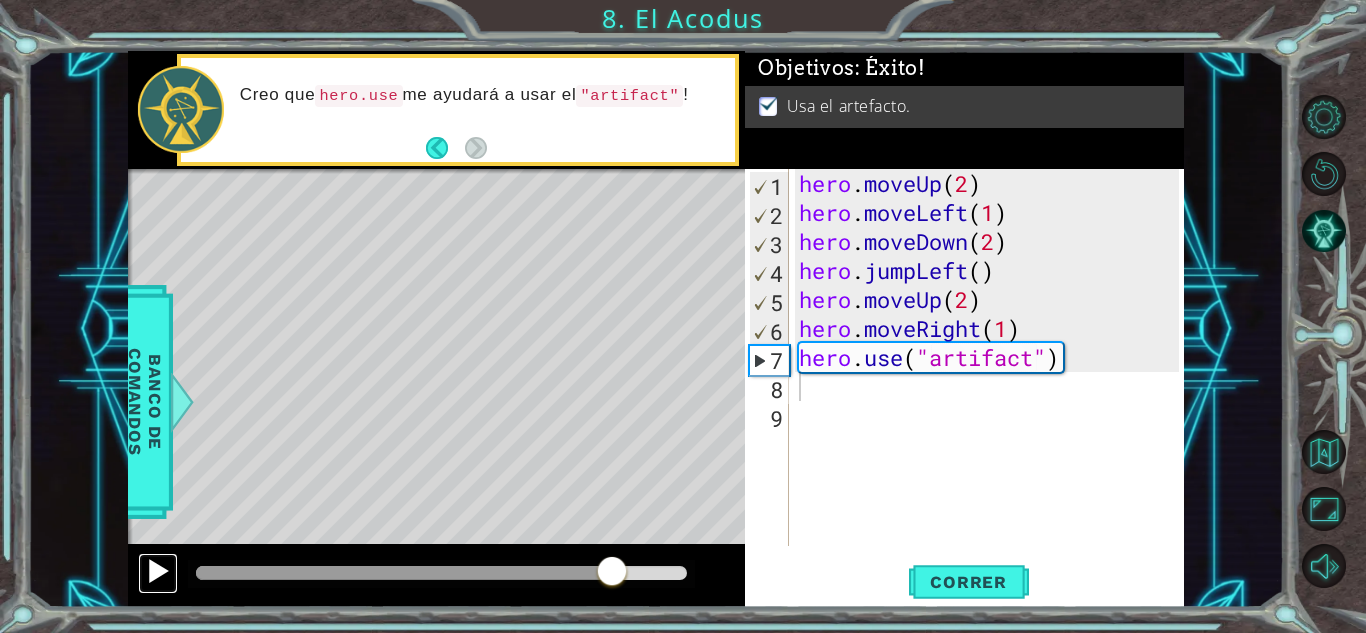 click at bounding box center [158, 571] 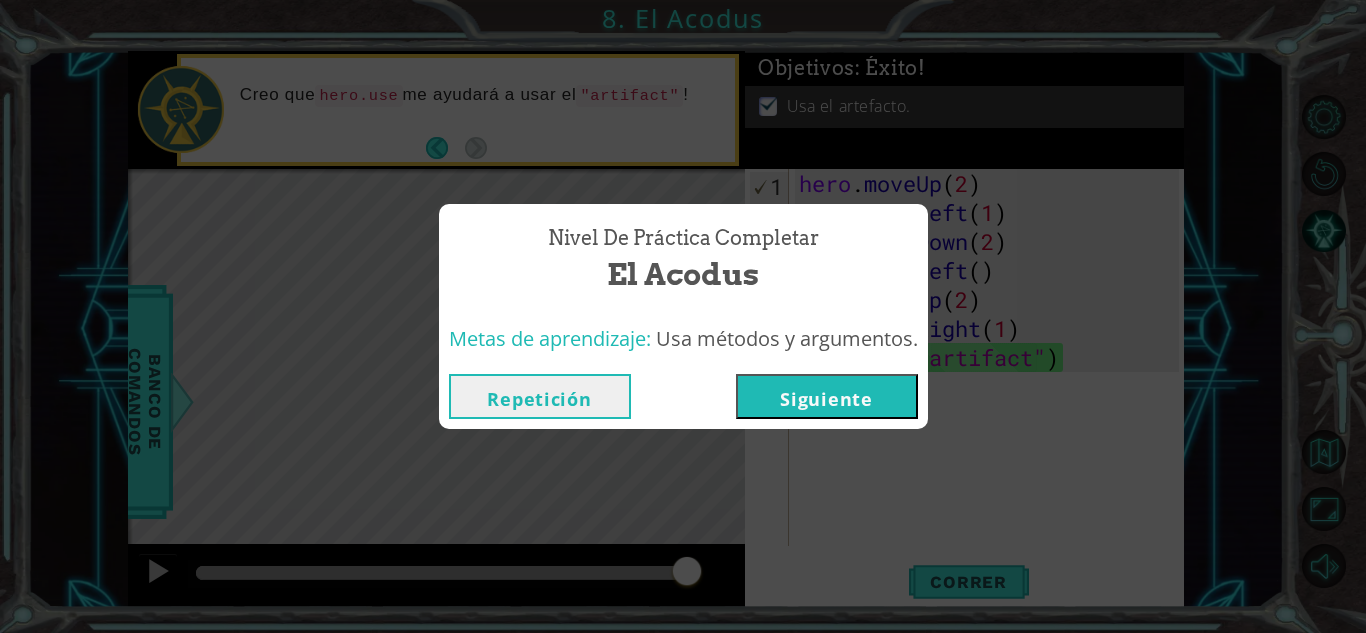 click on "Siguiente" at bounding box center [827, 396] 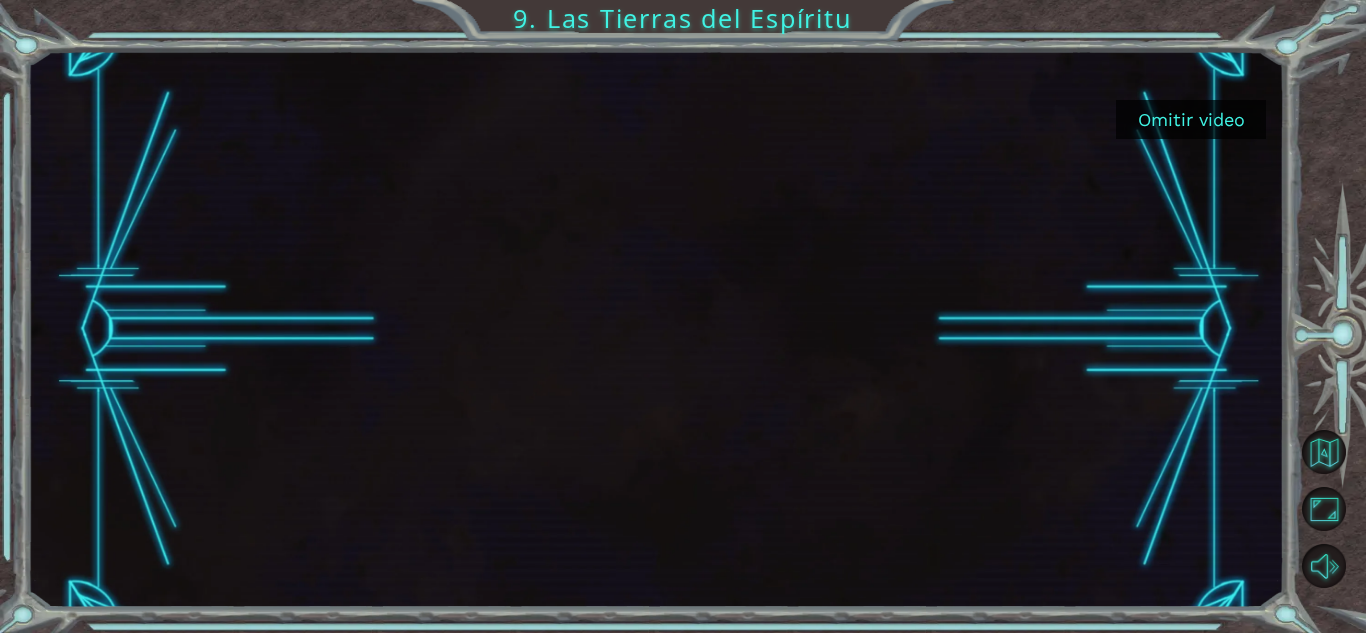 click on "Omitir video" at bounding box center [1191, 119] 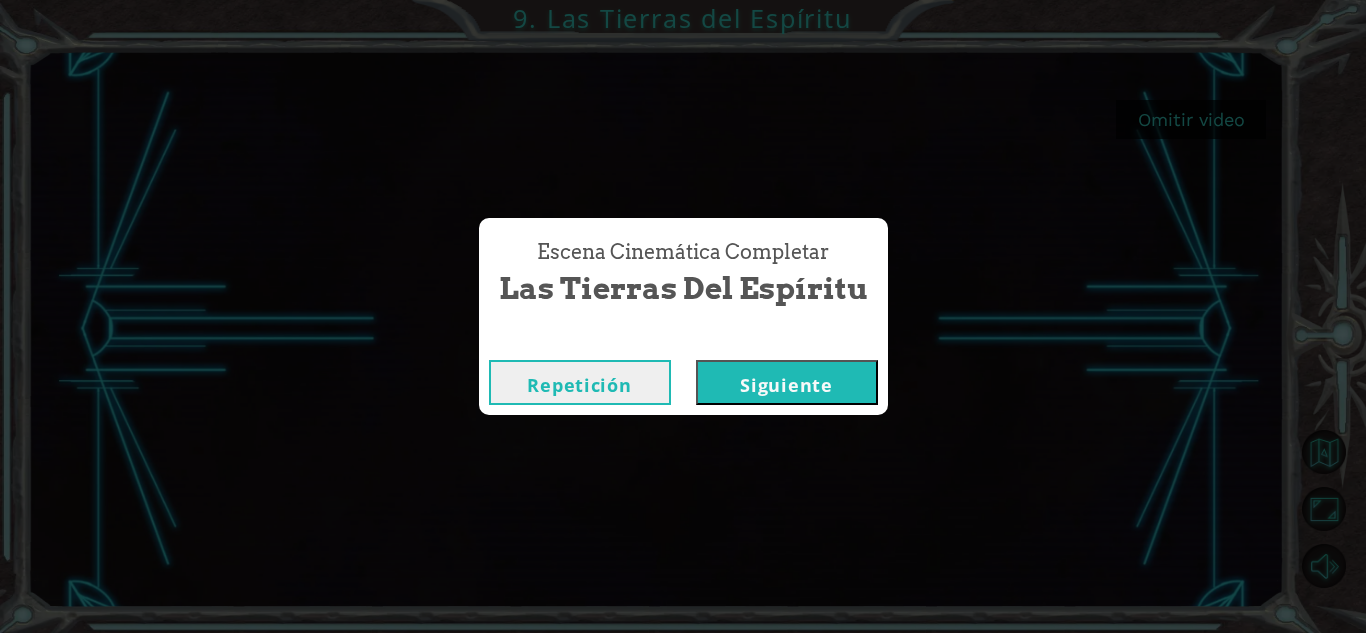 click on "Siguiente" at bounding box center [787, 382] 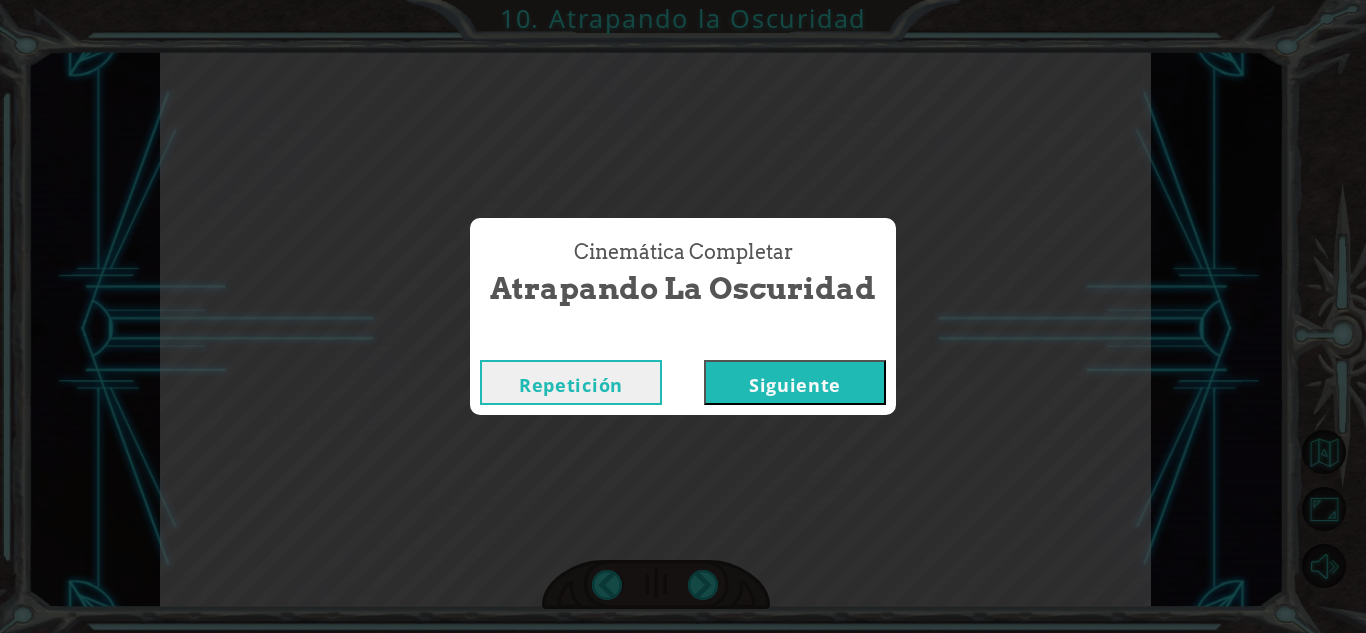 type 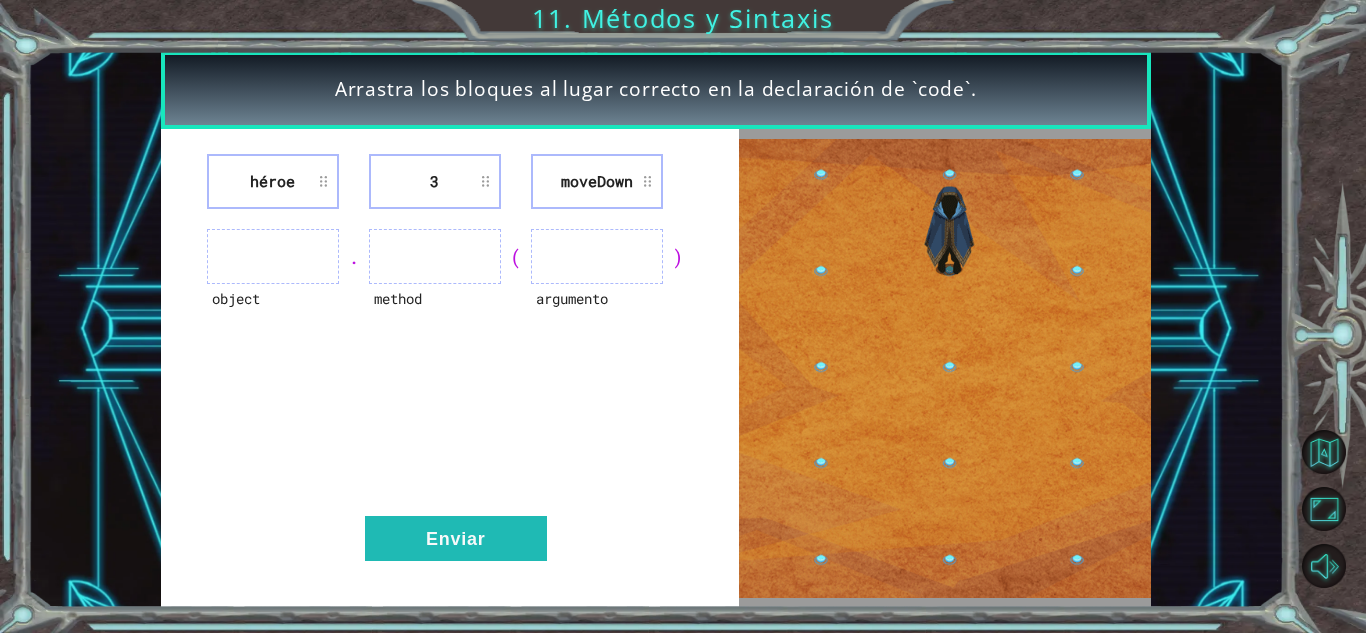 type 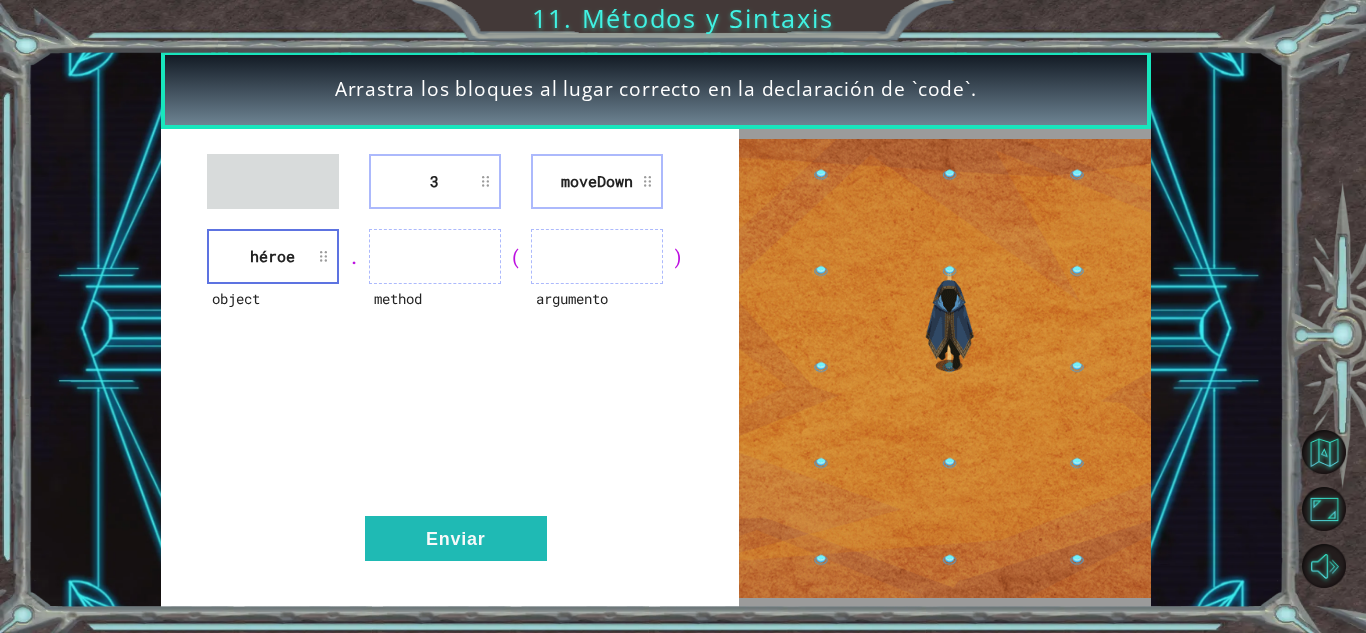 type 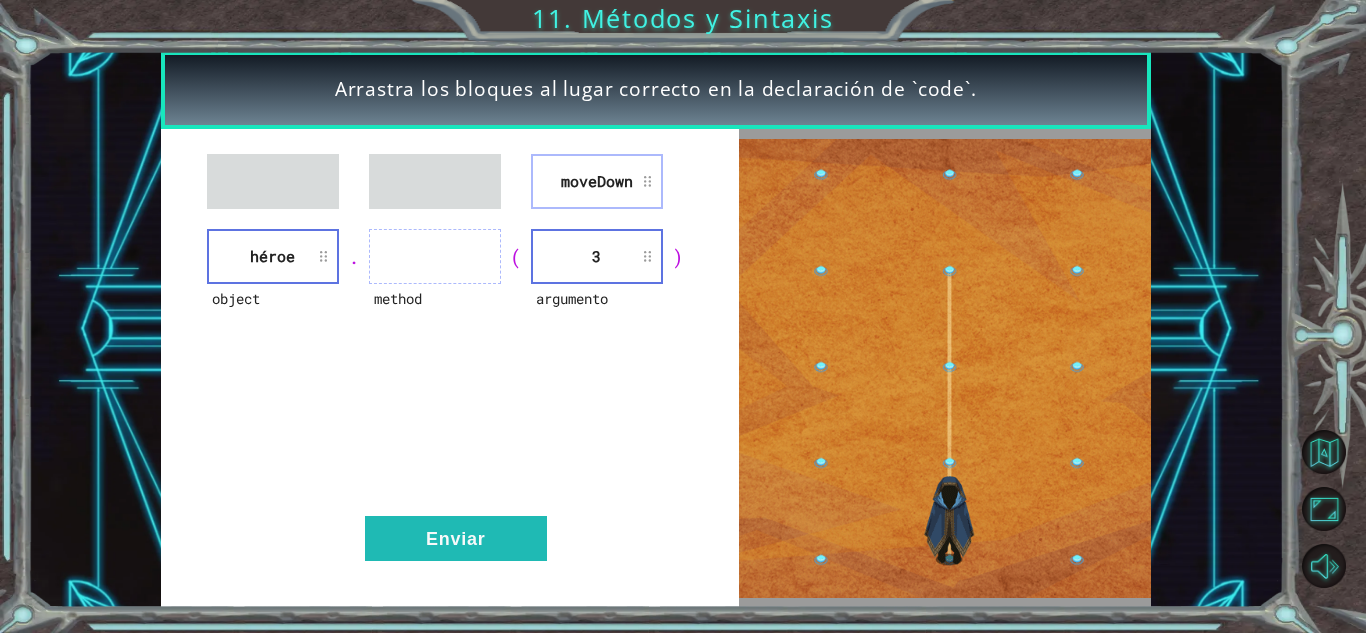 type 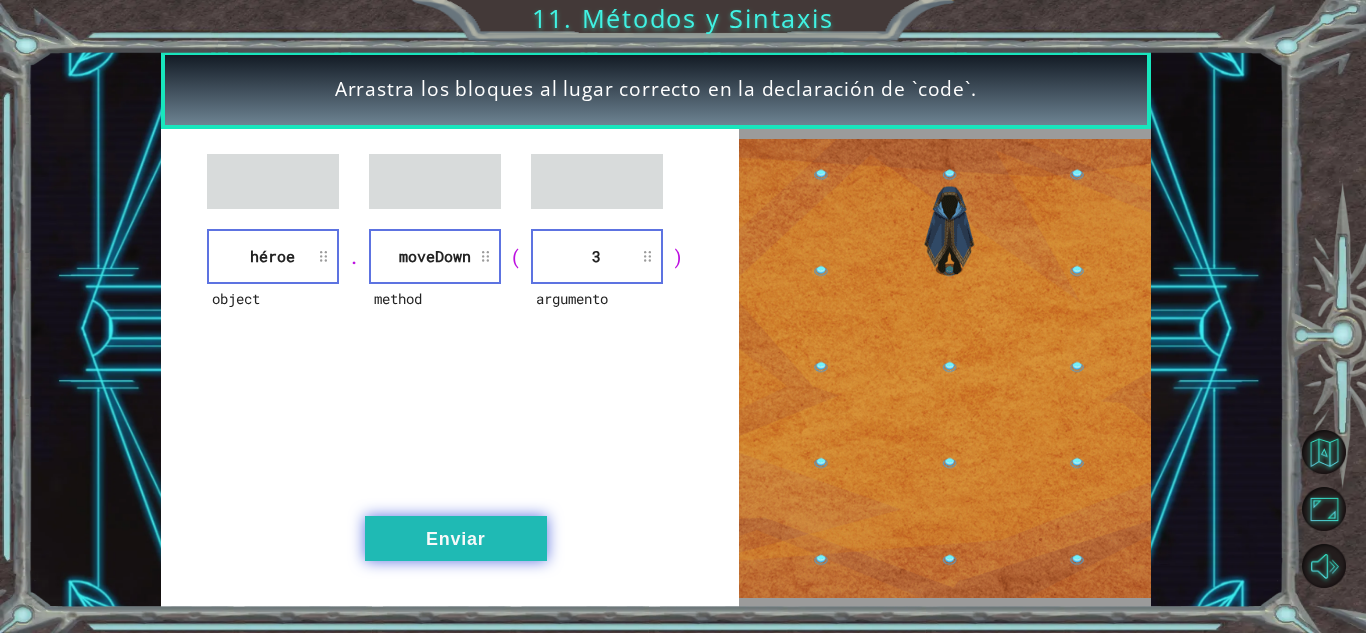 click on "Enviar" at bounding box center (456, 538) 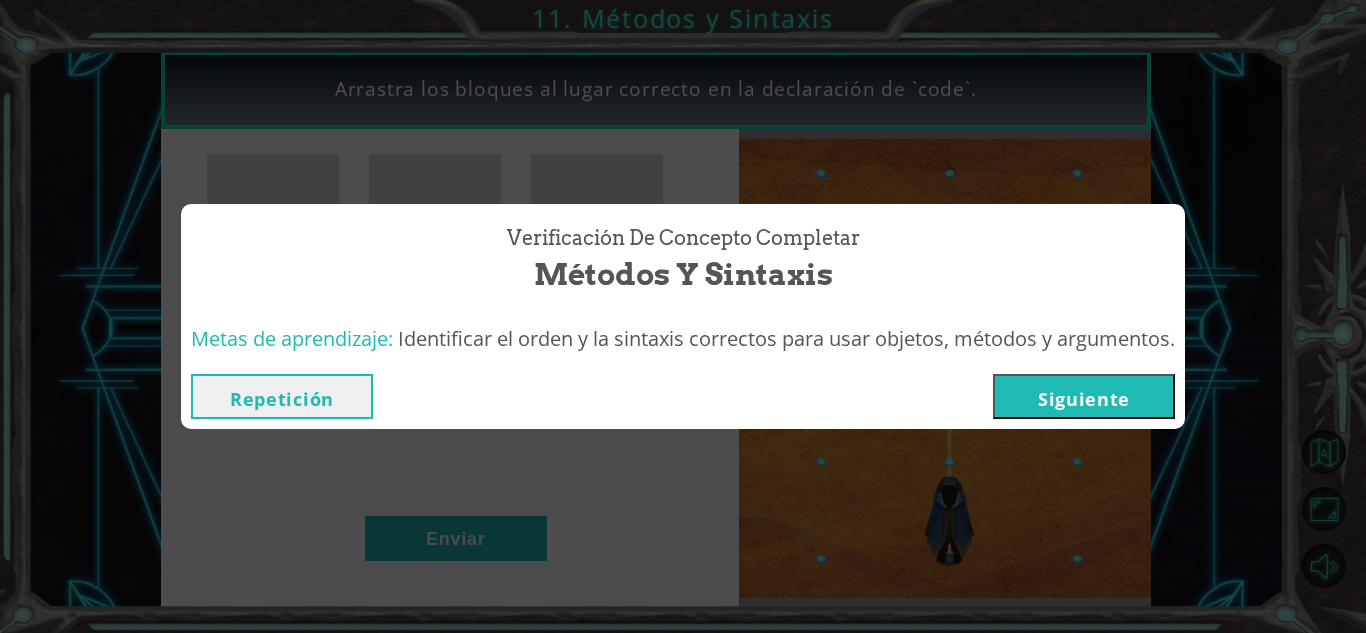 click on "Siguiente" at bounding box center [1084, 396] 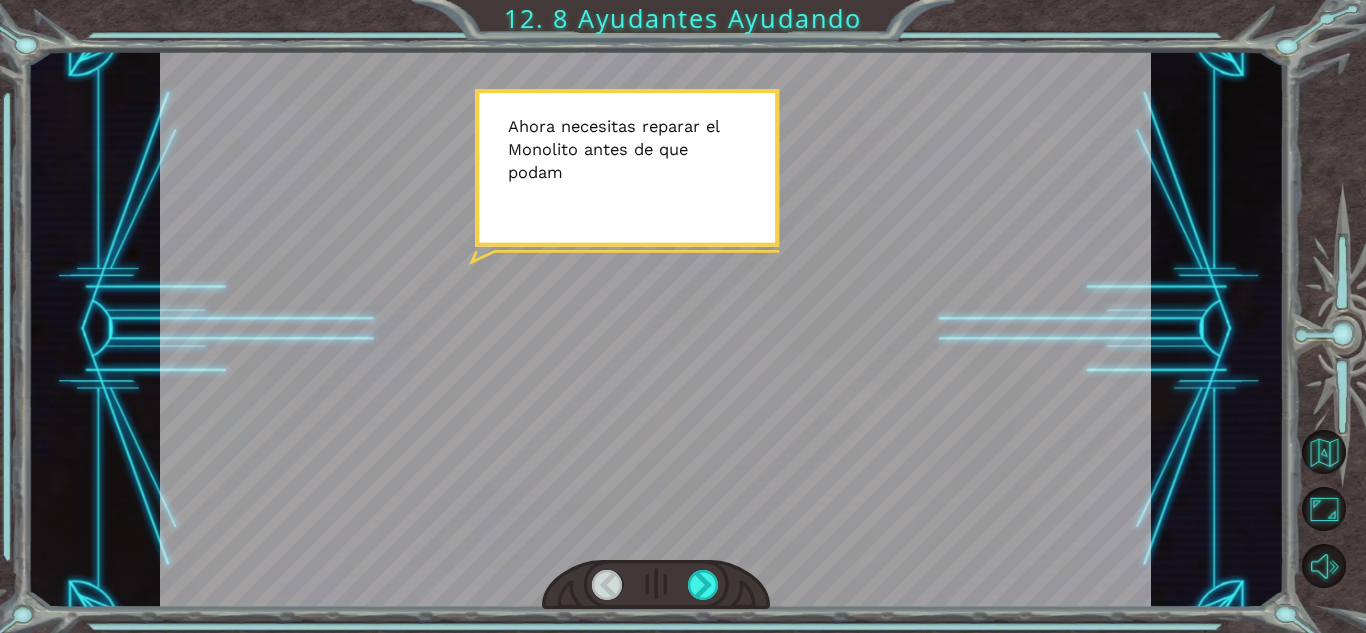 click at bounding box center (655, 329) 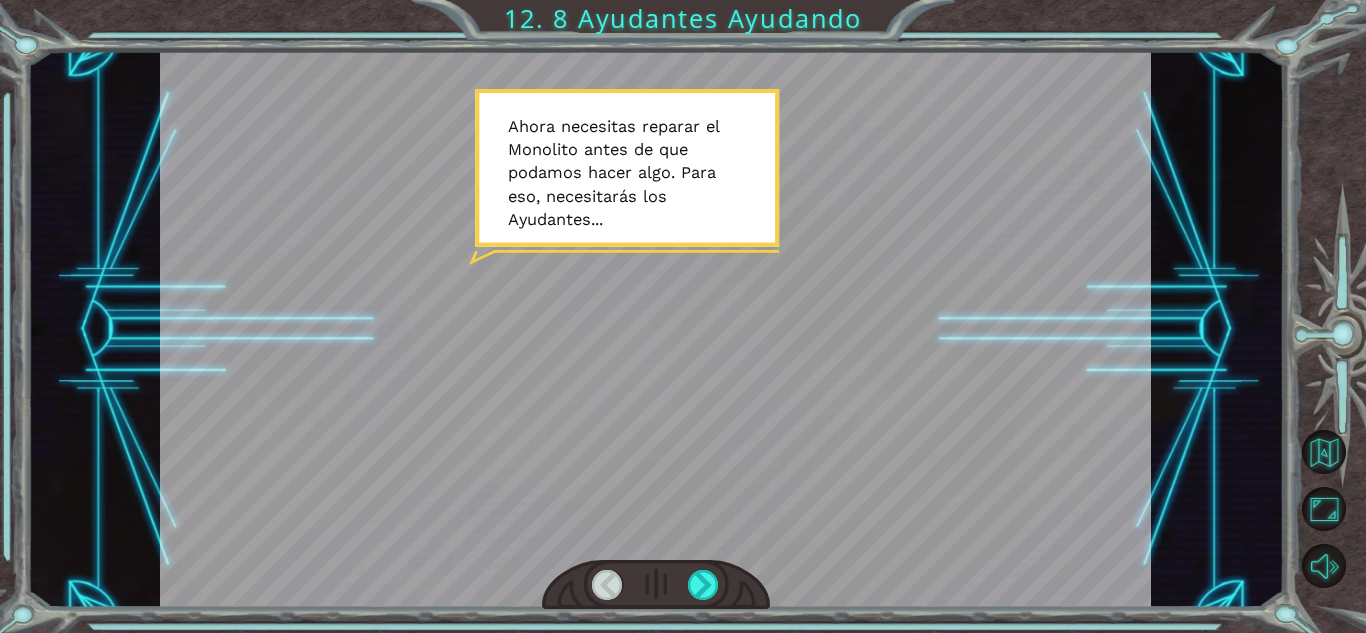 click at bounding box center [655, 329] 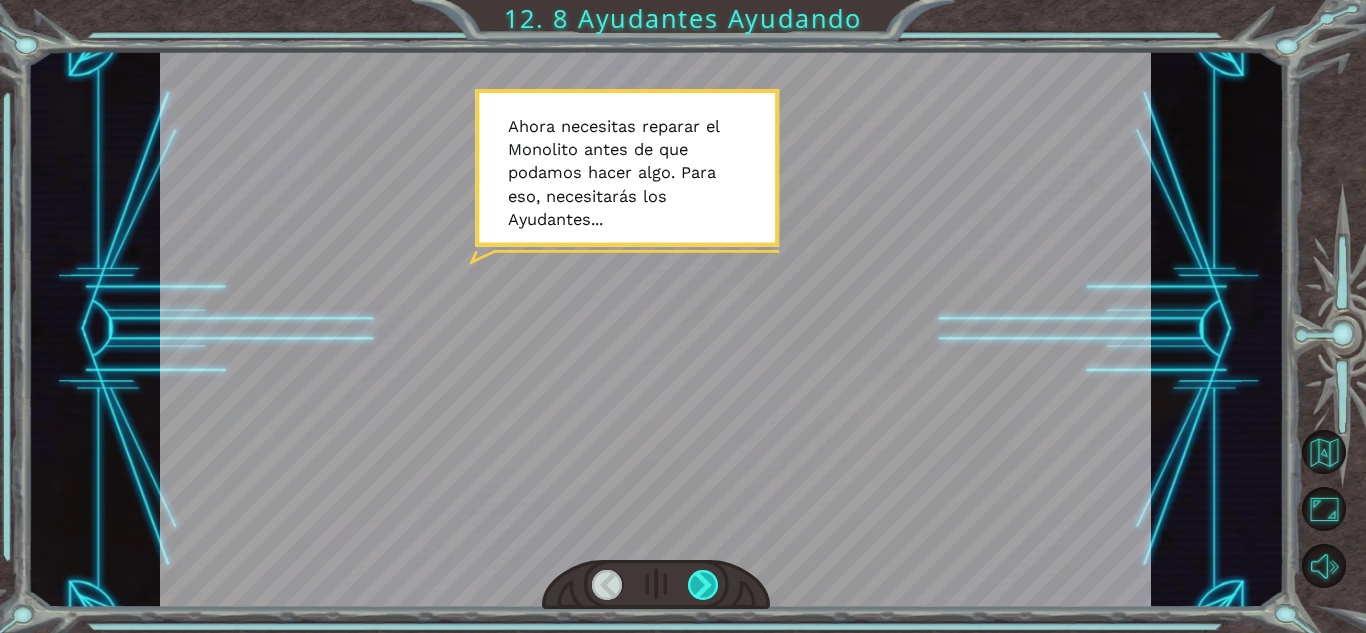 click at bounding box center (656, 585) 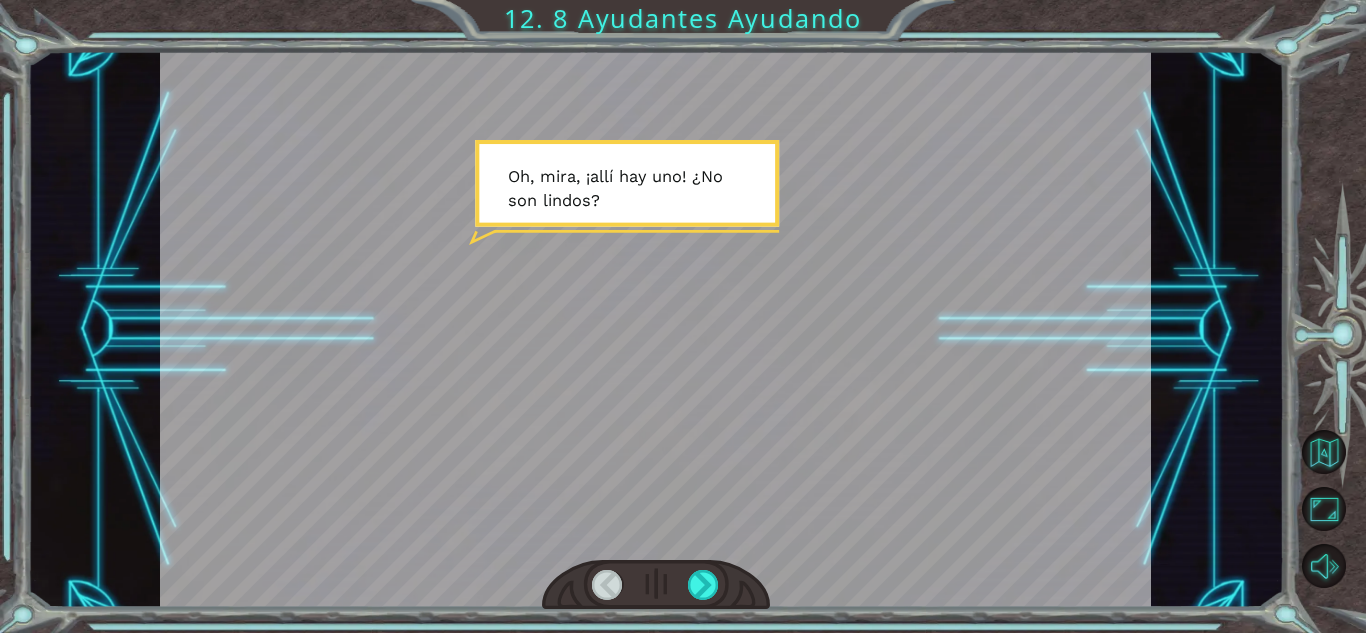 click at bounding box center (655, 329) 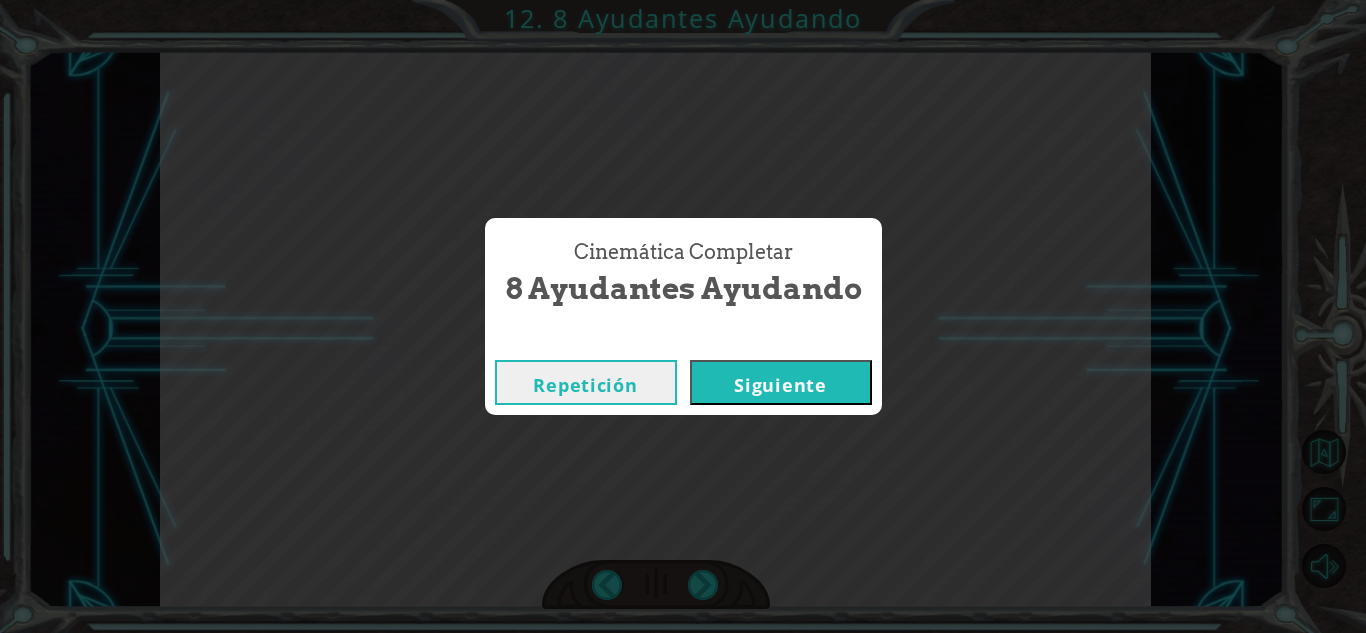 click on "Siguiente" at bounding box center [781, 382] 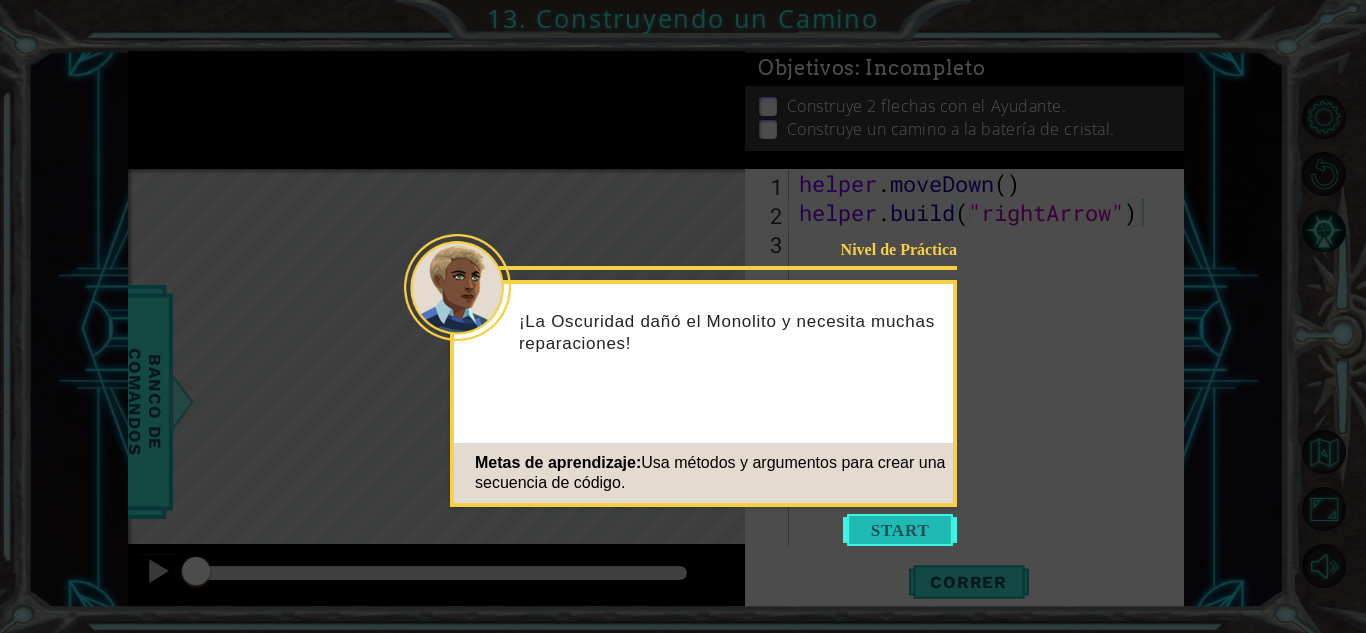 click at bounding box center (900, 530) 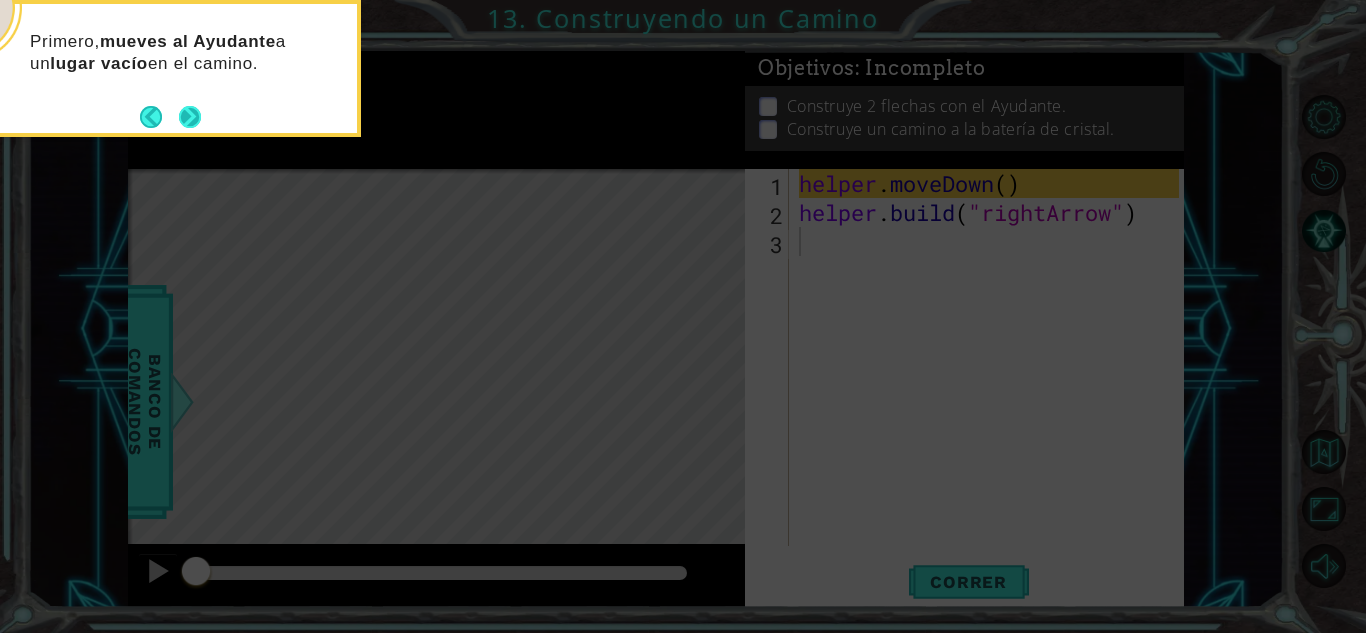 click at bounding box center [190, 117] 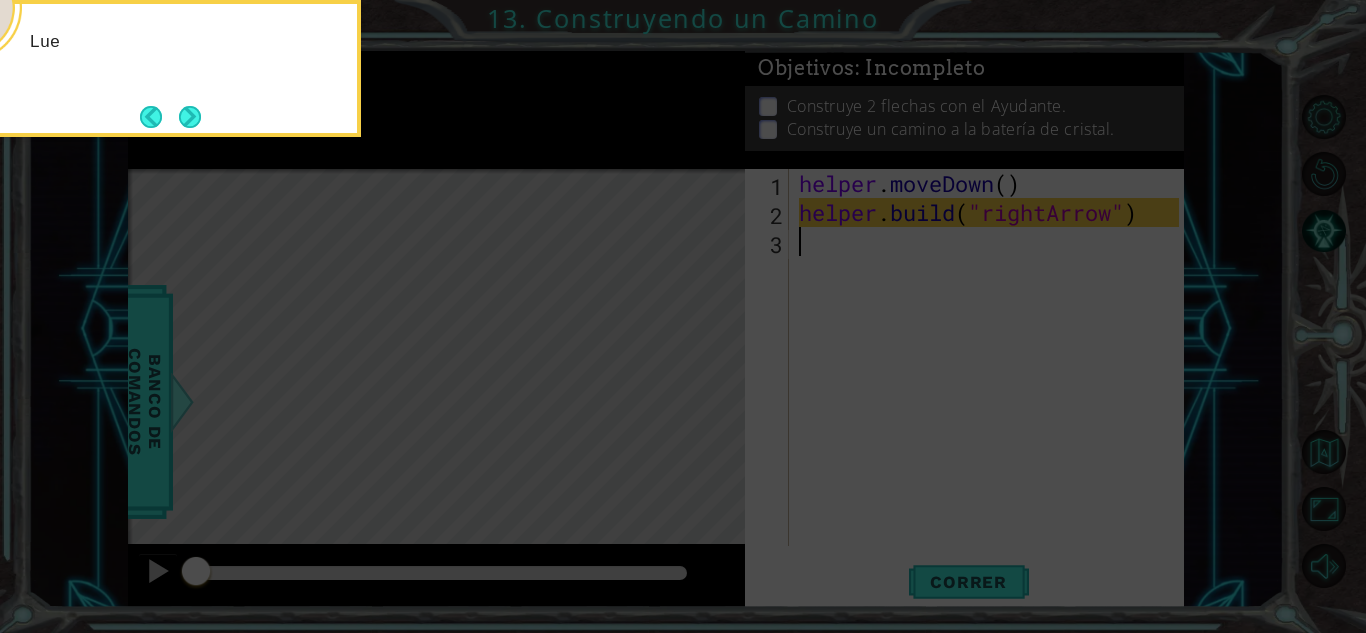 click at bounding box center [189, 116] 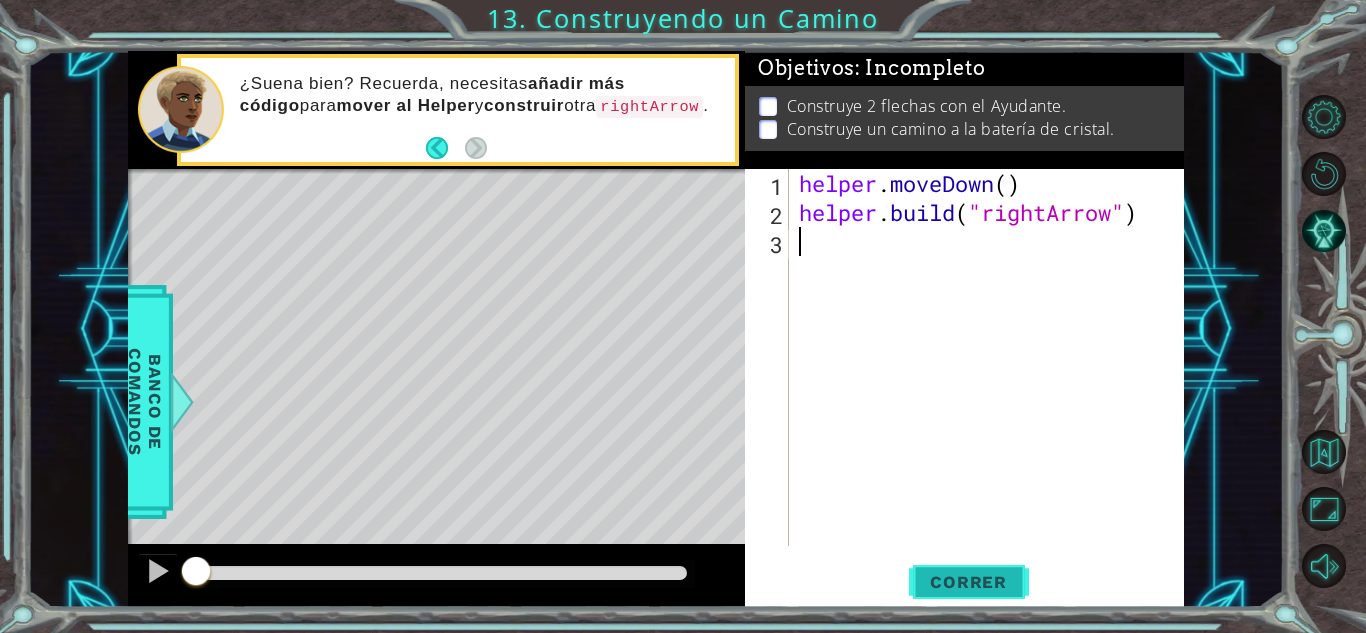 click on "Correr" at bounding box center [968, 582] 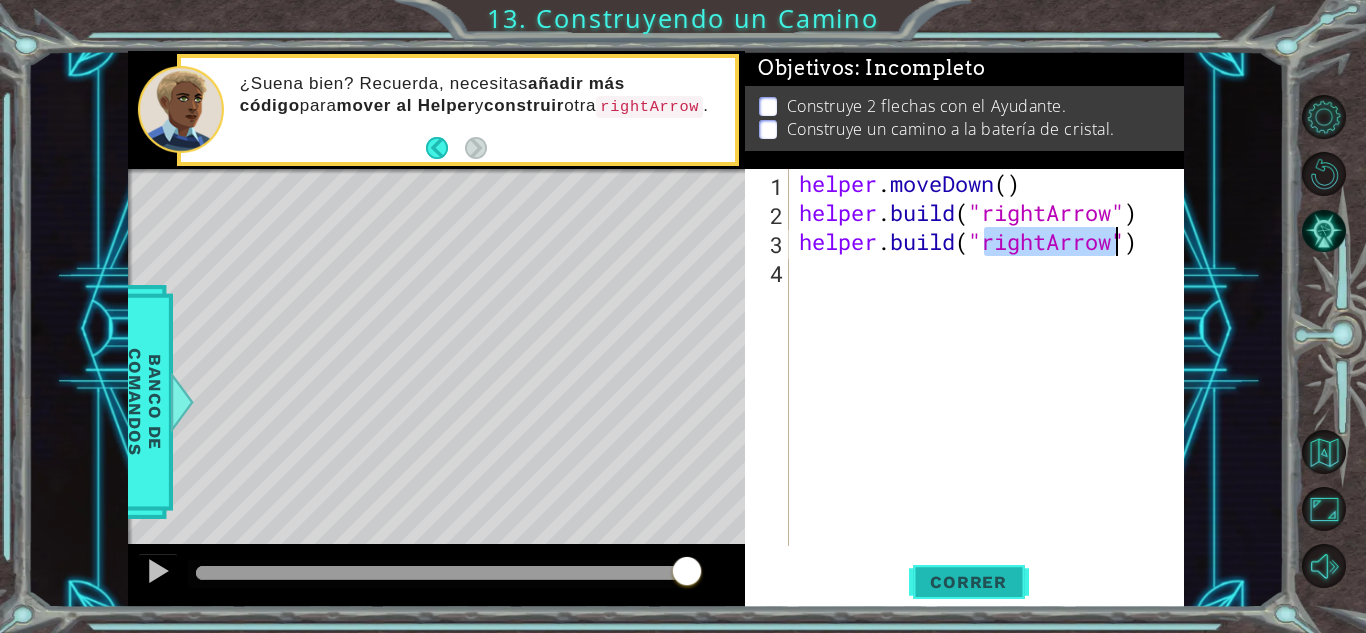 type on "helper.build("rightArrow")" 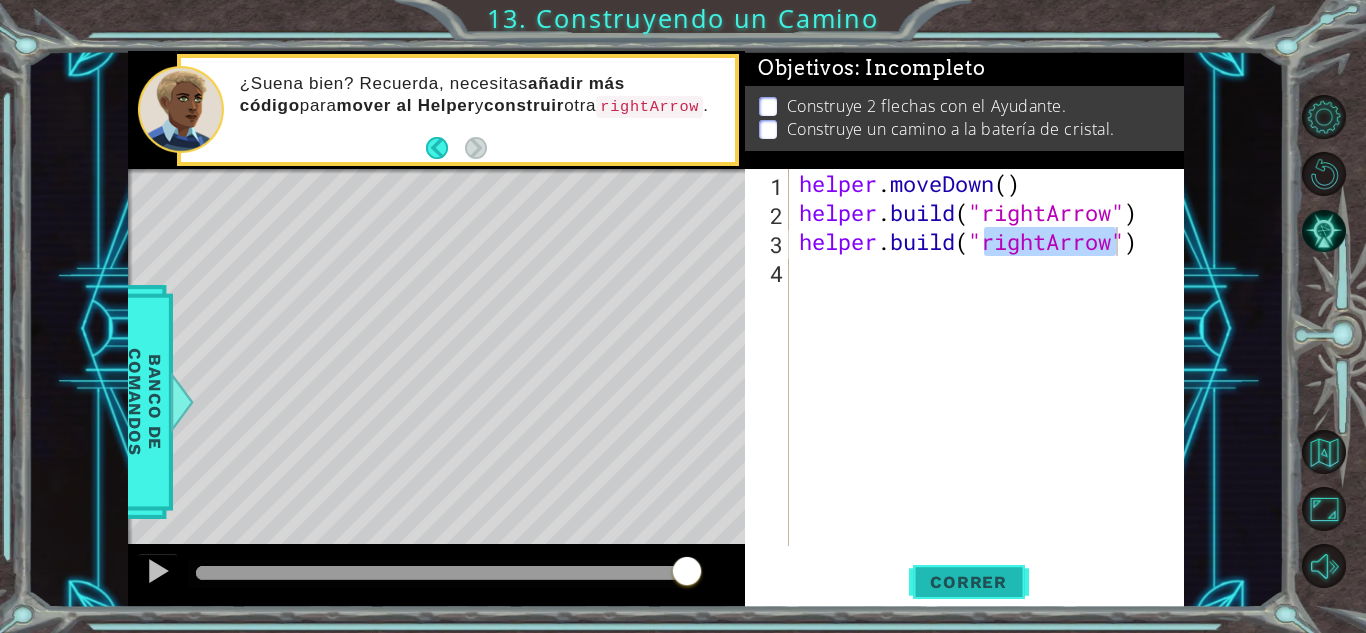 click on "Correr" at bounding box center [968, 582] 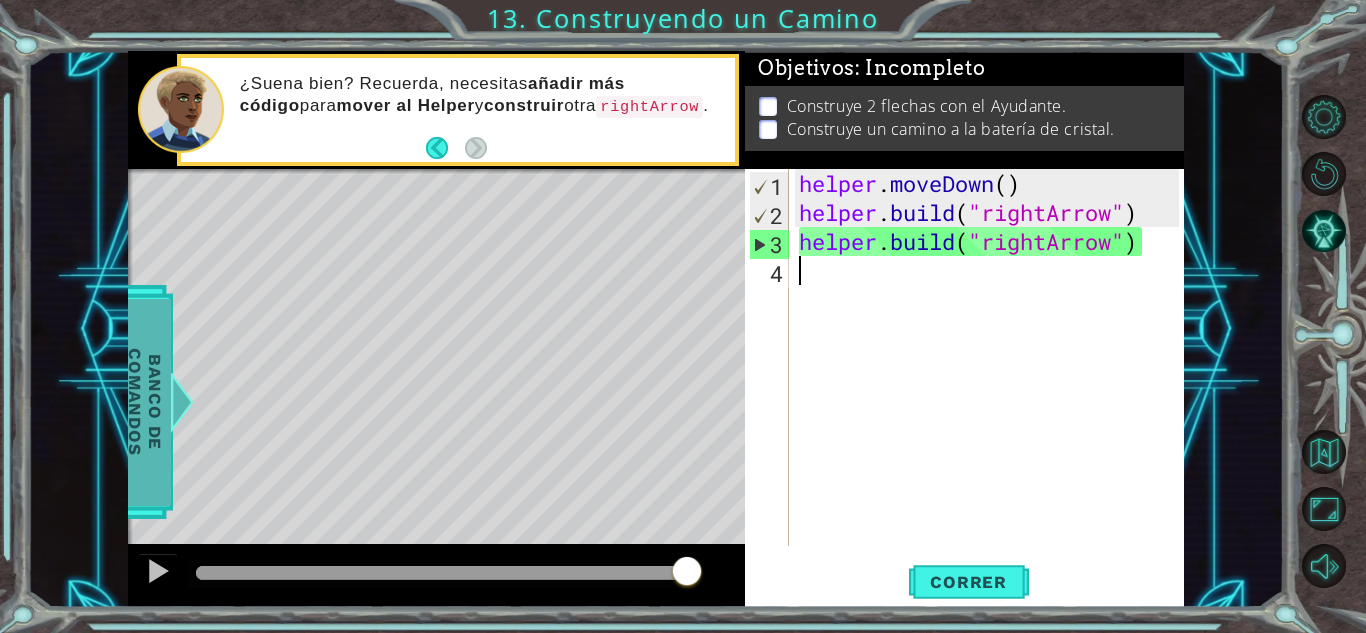 click on "Banco de comandos" at bounding box center [145, 401] 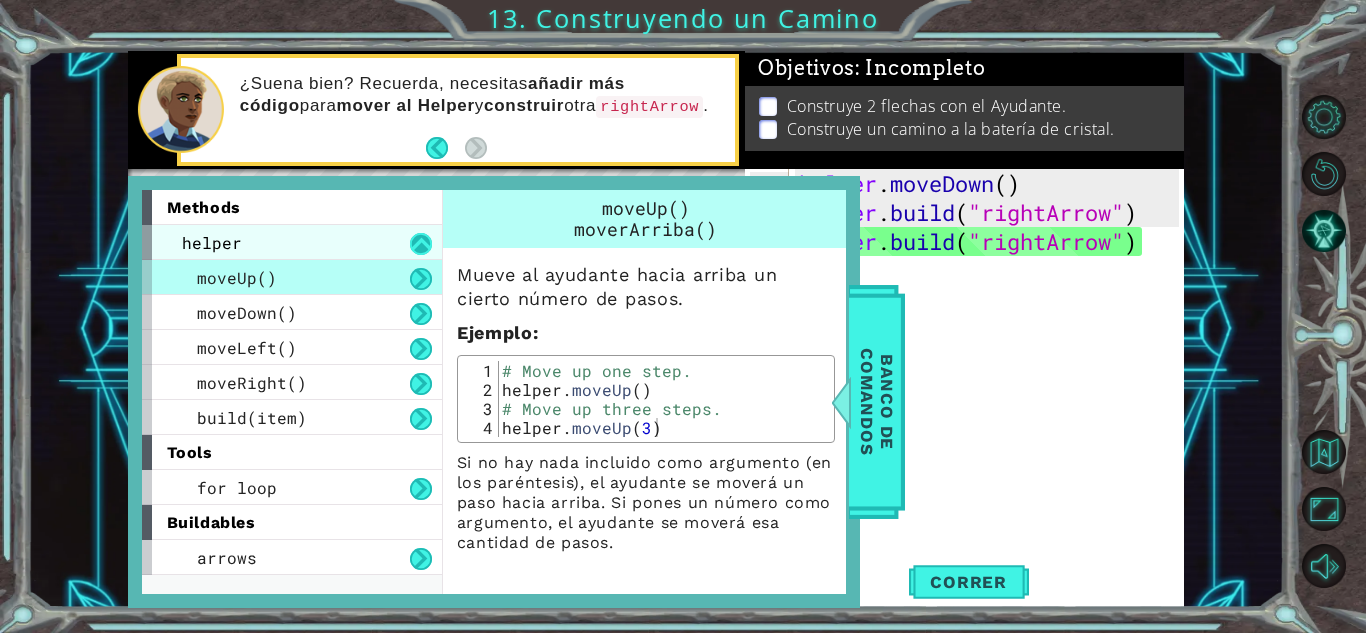 click at bounding box center (421, 244) 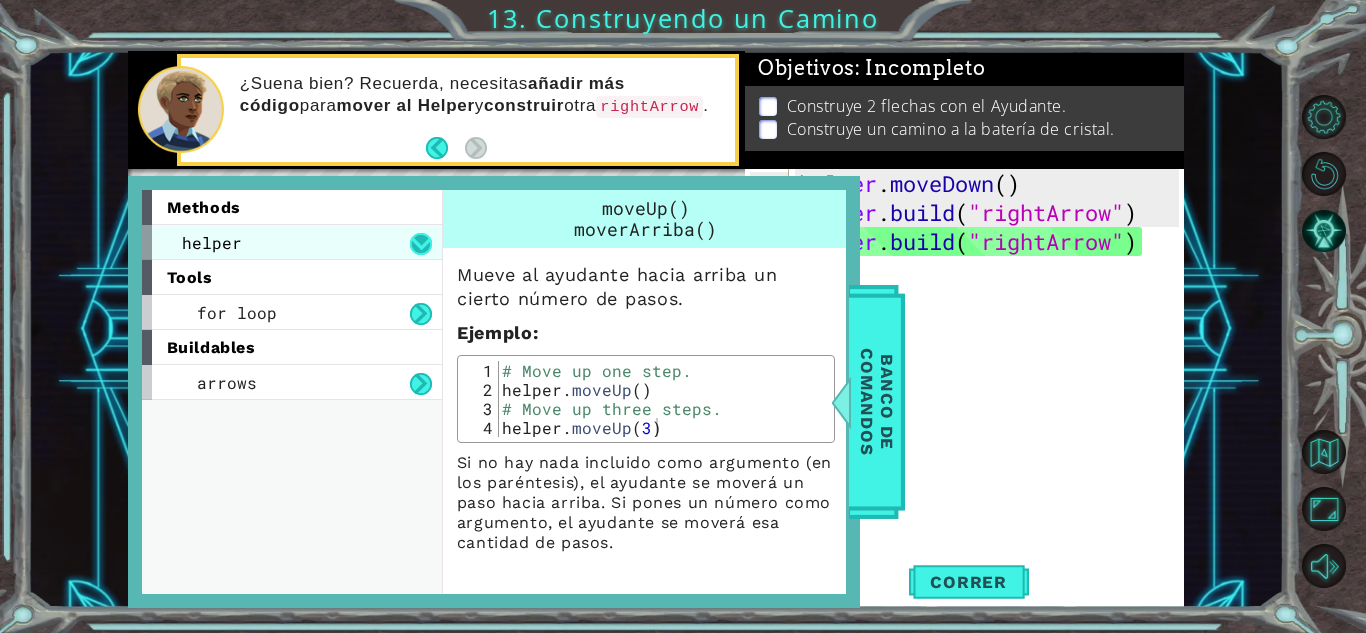 click at bounding box center (421, 244) 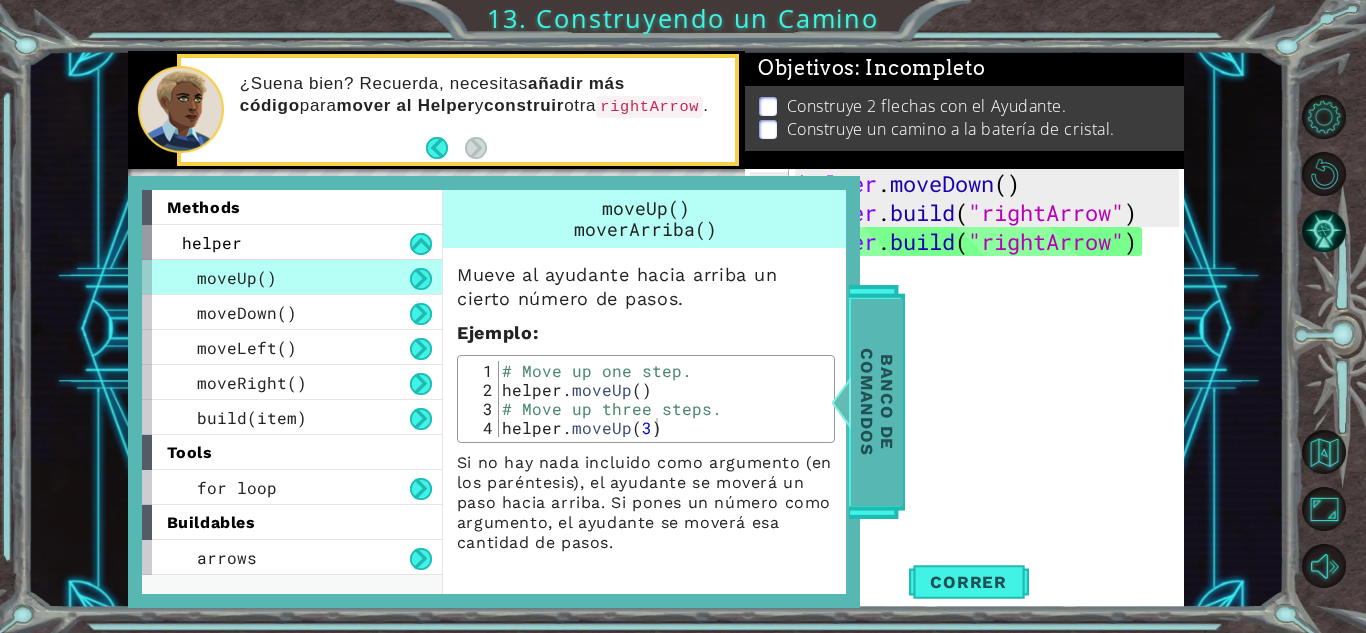 click on "Banco de comandos" at bounding box center (877, 401) 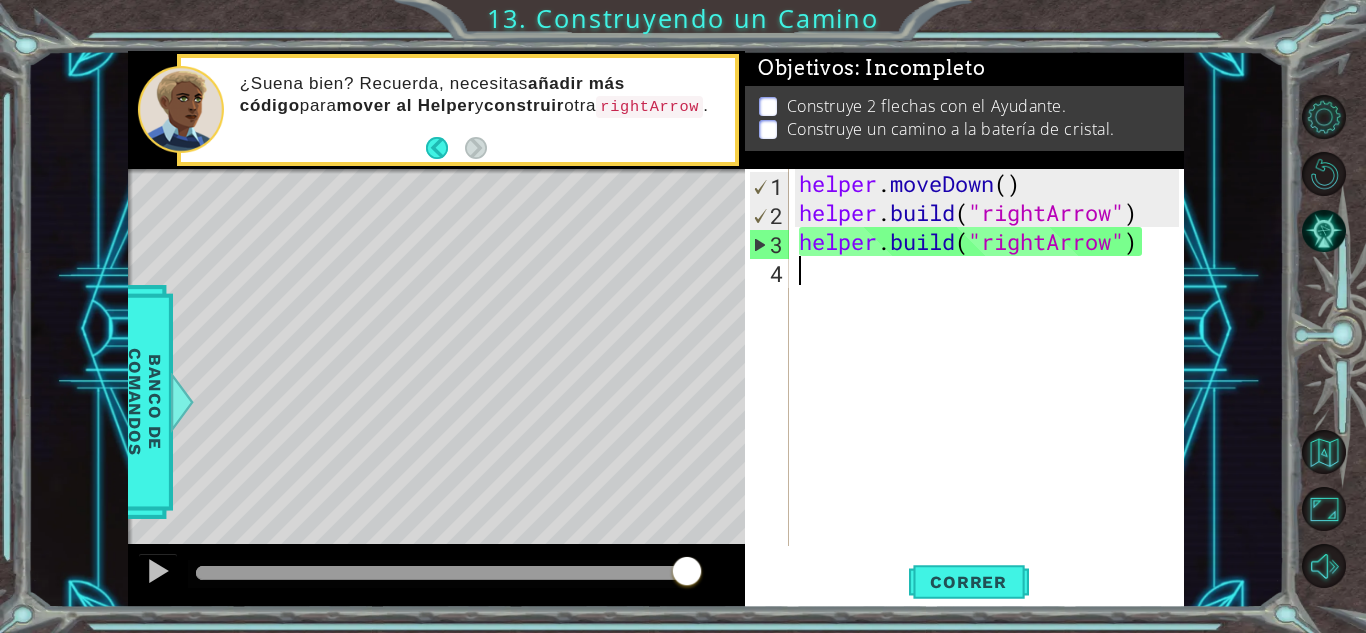 click on "helper . moveDown ( ) helper . build ( "rightArrow" ) helper . build ( "rightArrow" )" at bounding box center (992, 386) 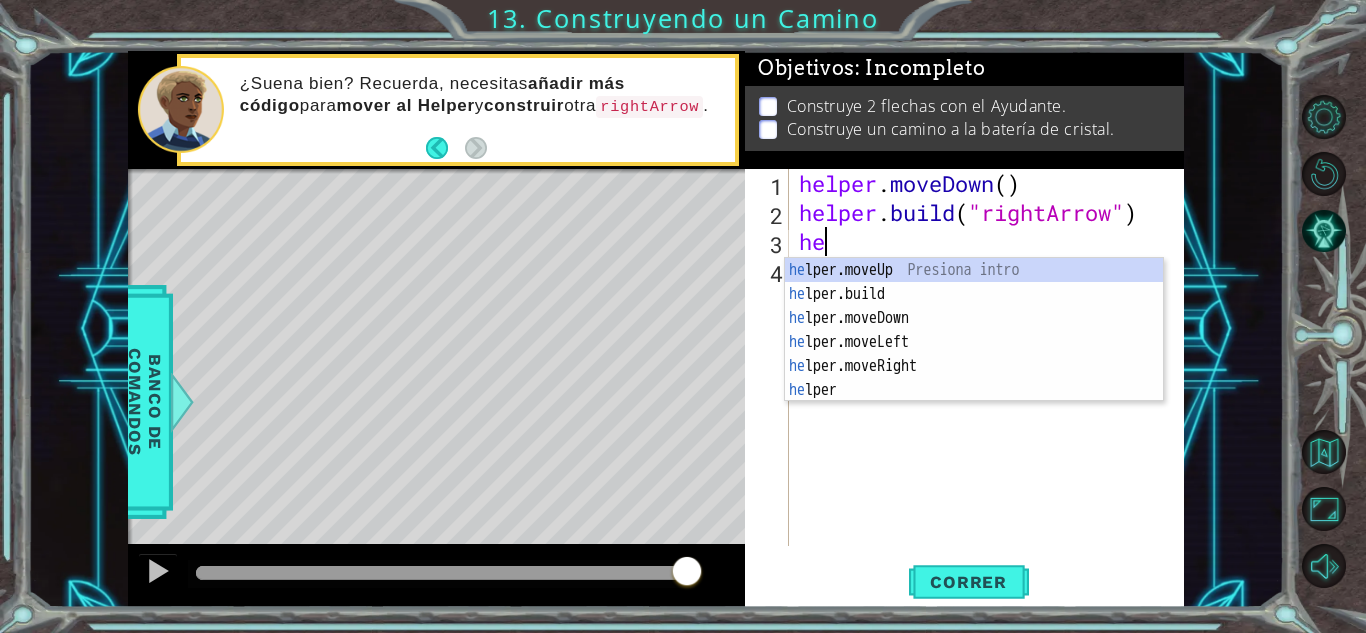 type on "h" 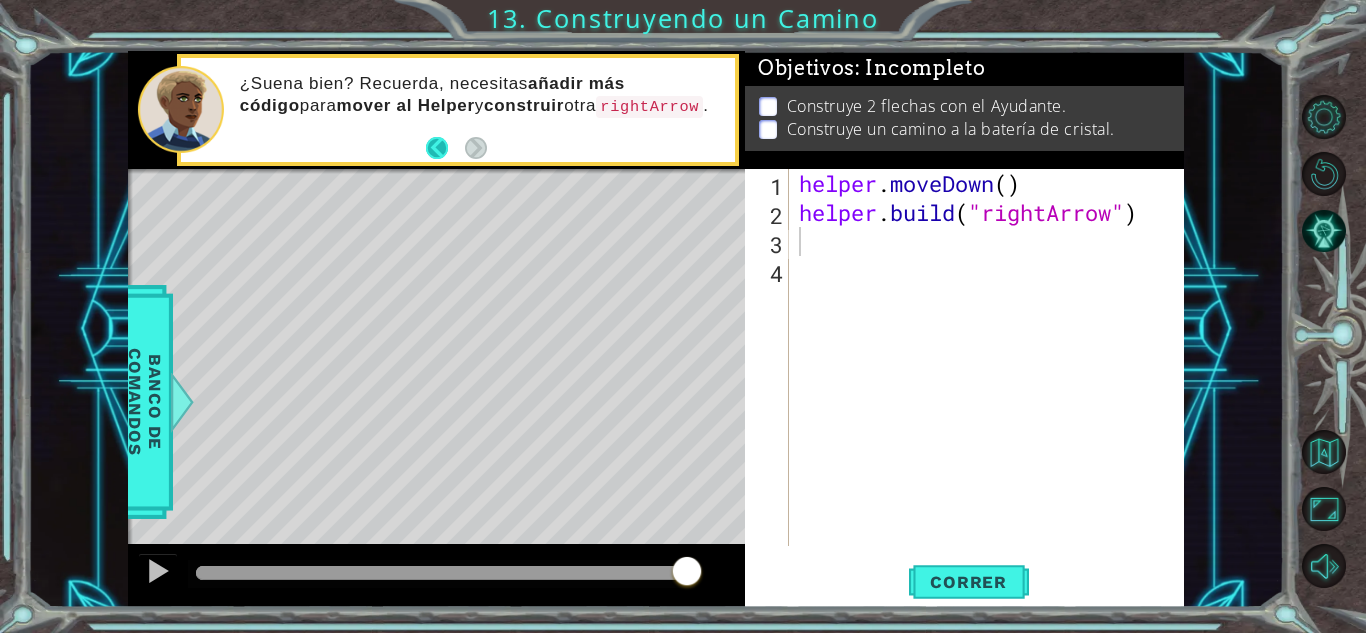 click at bounding box center [445, 148] 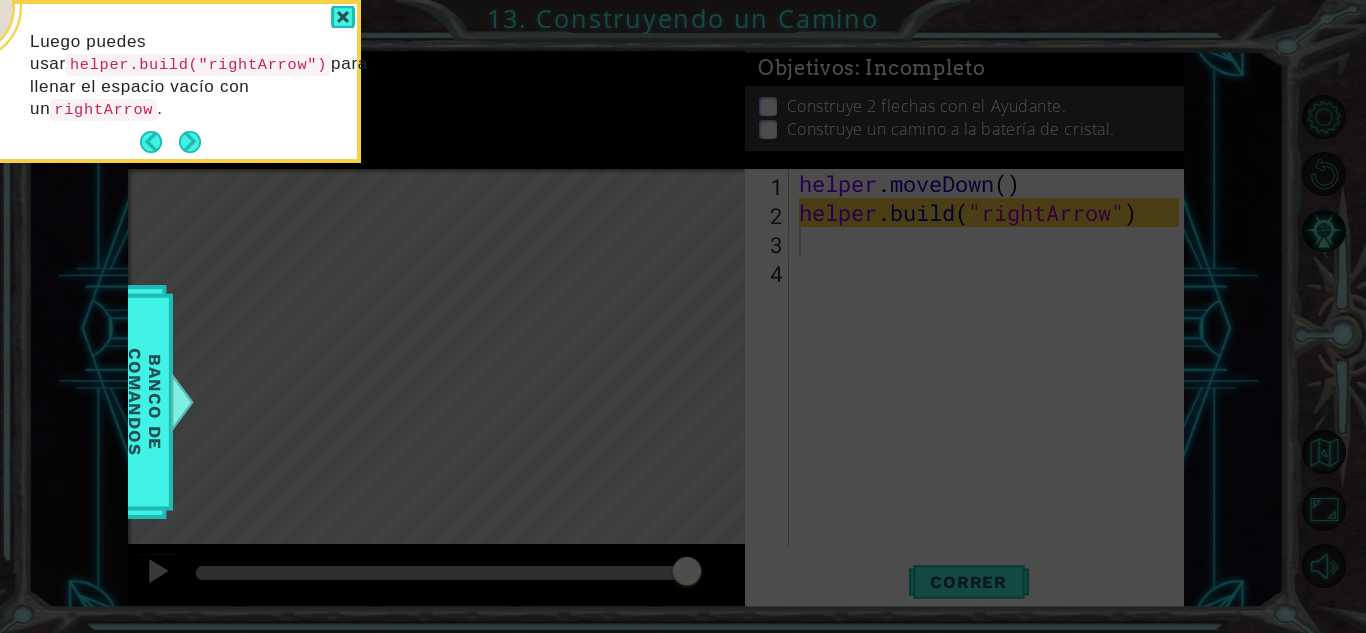 click on "Luego puedes usar  helper.build("rightArrow")  para llenar el espacio vacío con un  rightArrow ." at bounding box center [161, 85] 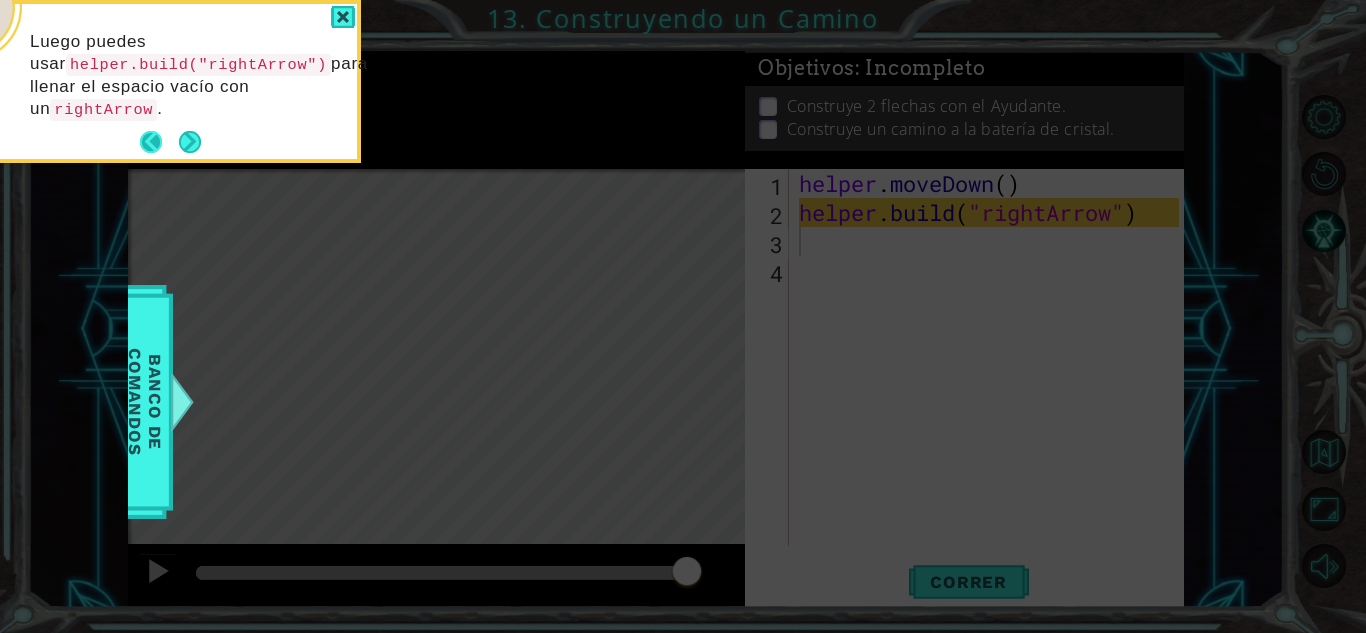 click at bounding box center (159, 142) 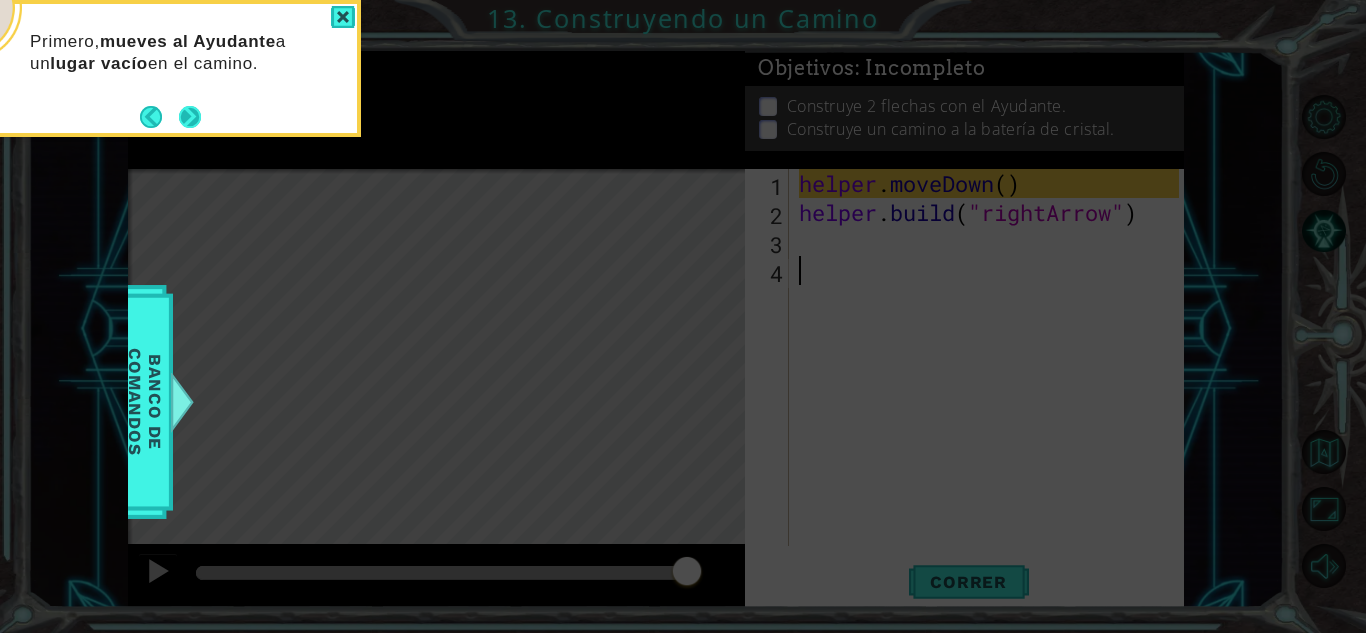 click at bounding box center (190, 117) 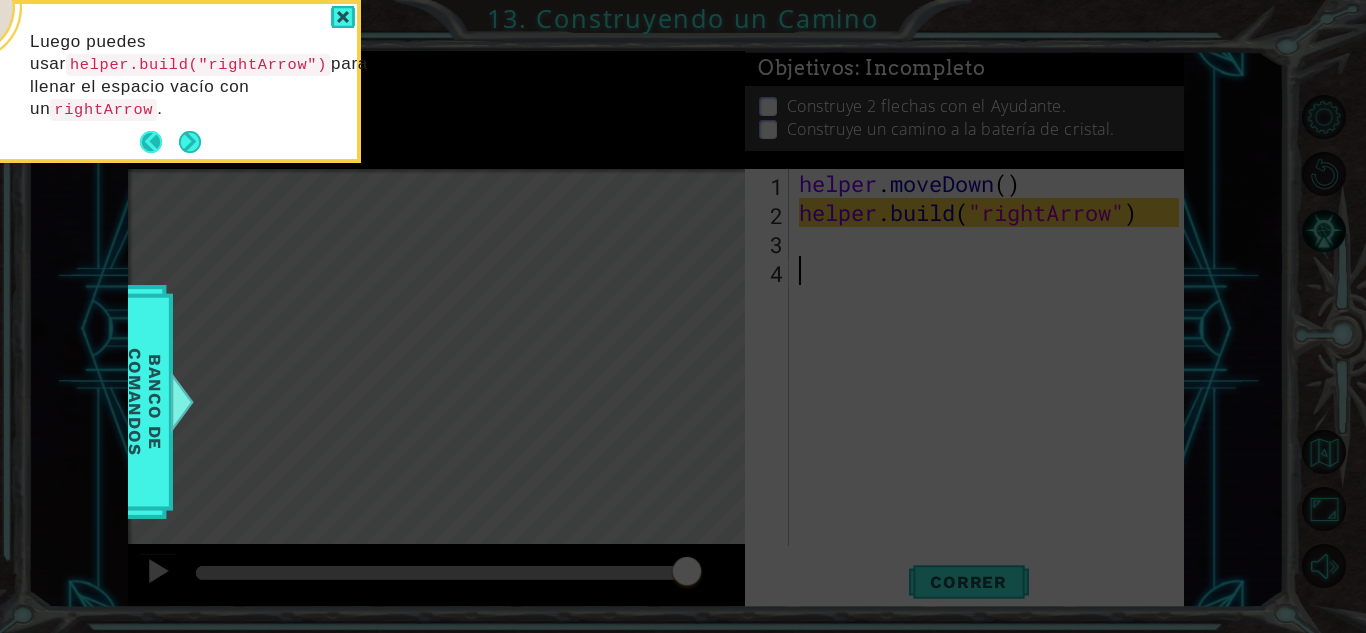 click at bounding box center [159, 142] 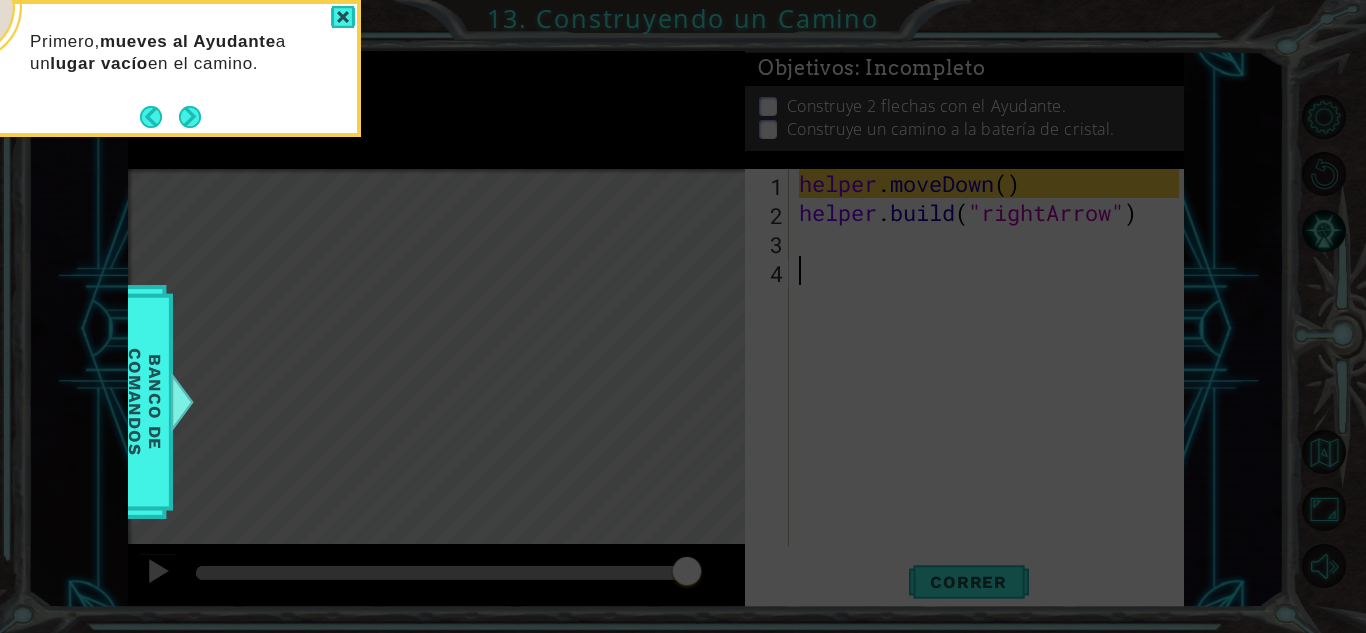click 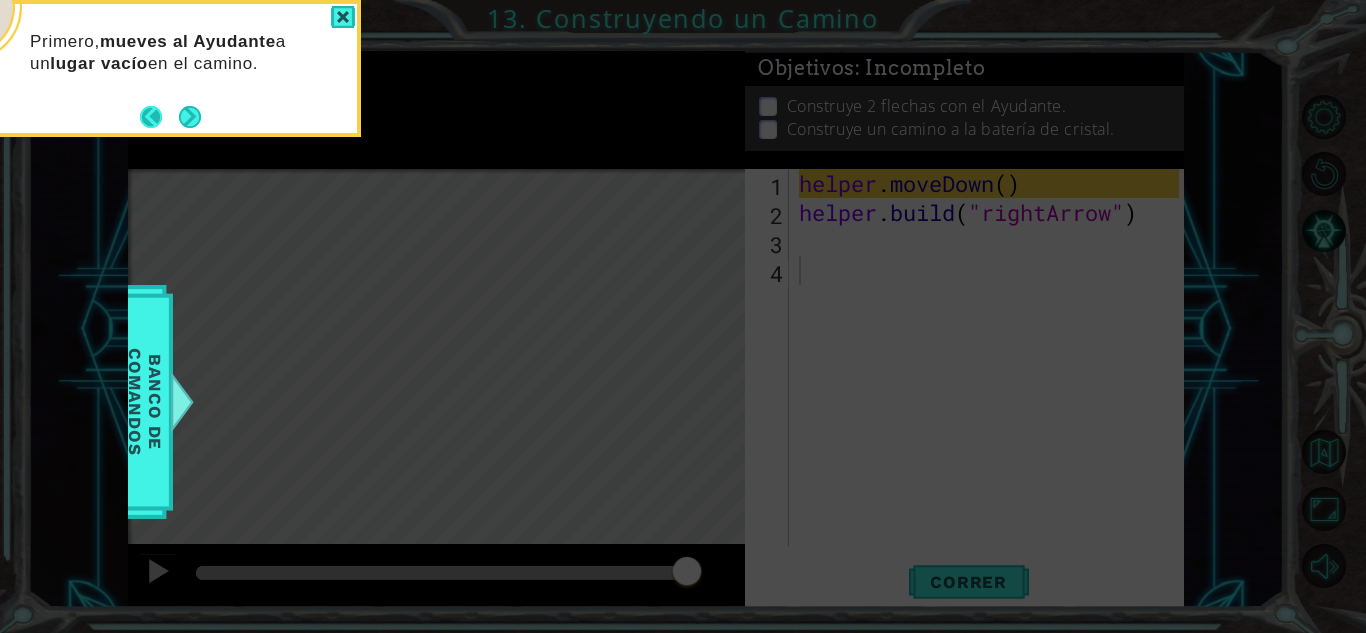 click at bounding box center [159, 117] 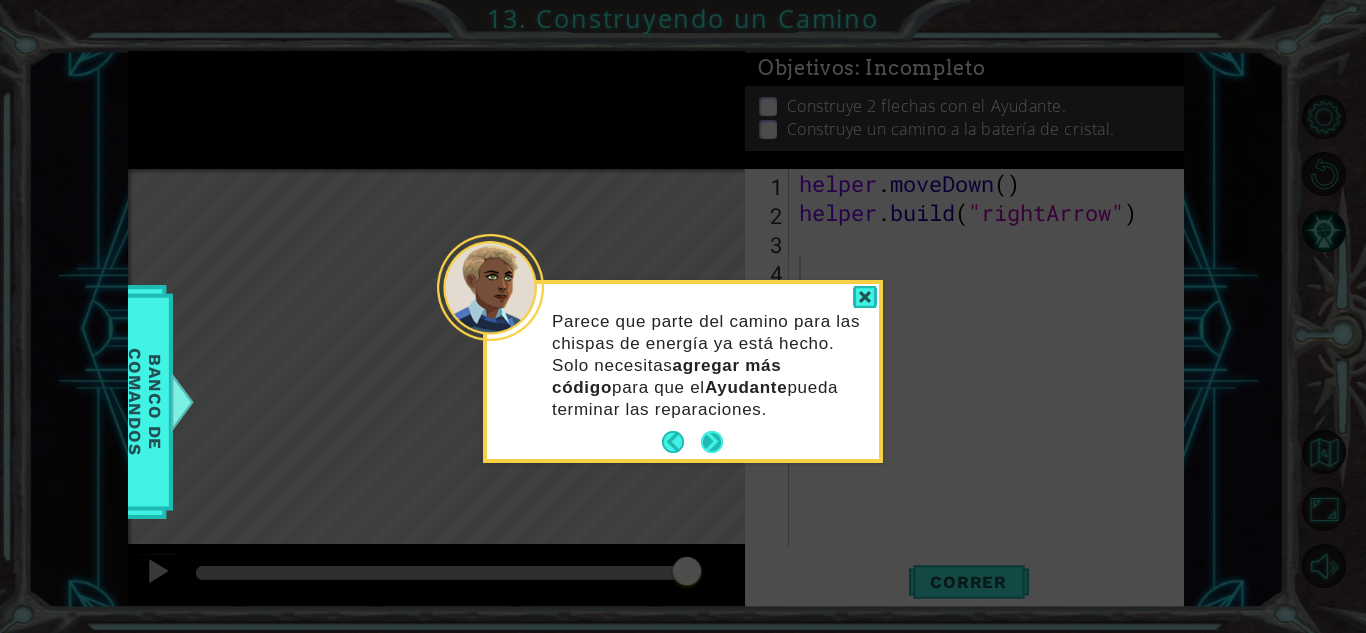 click at bounding box center (712, 442) 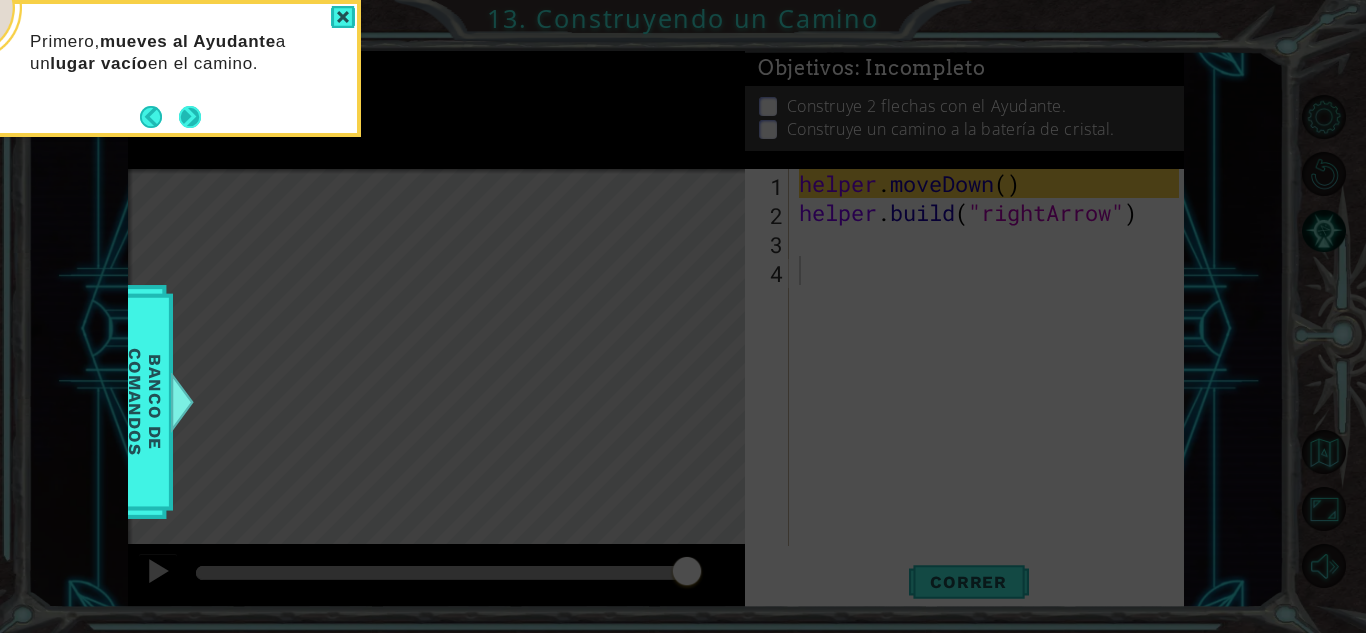 click at bounding box center [190, 117] 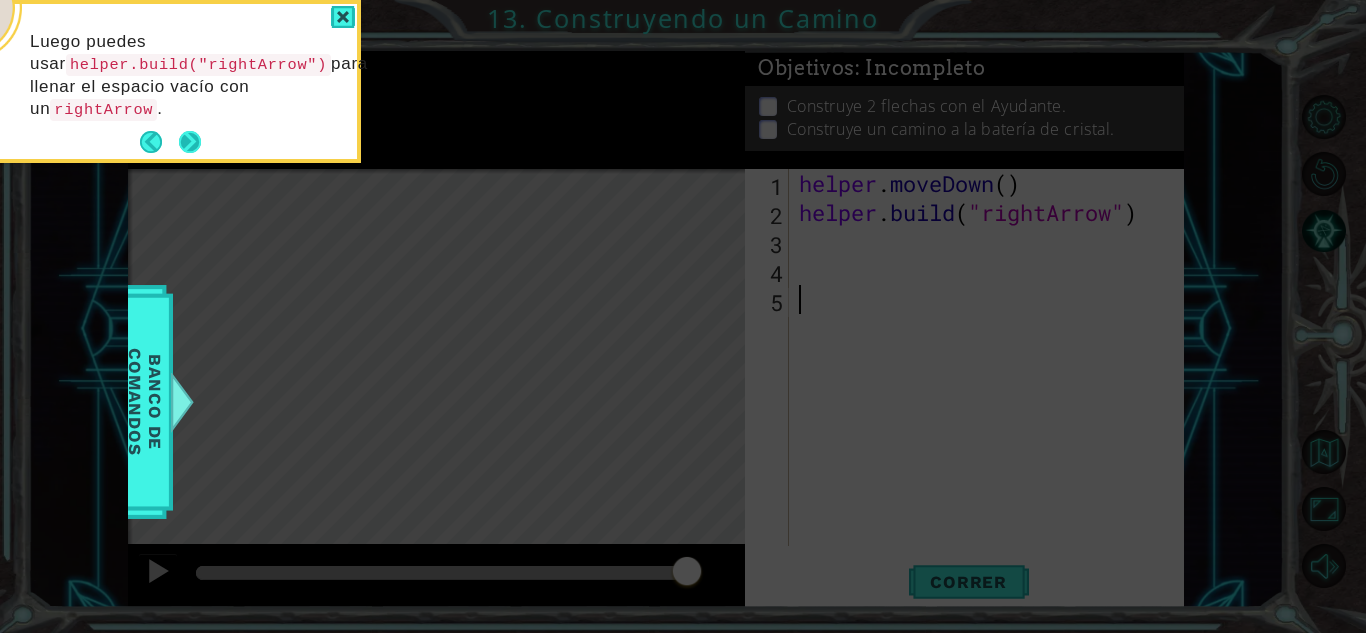 click at bounding box center (190, 142) 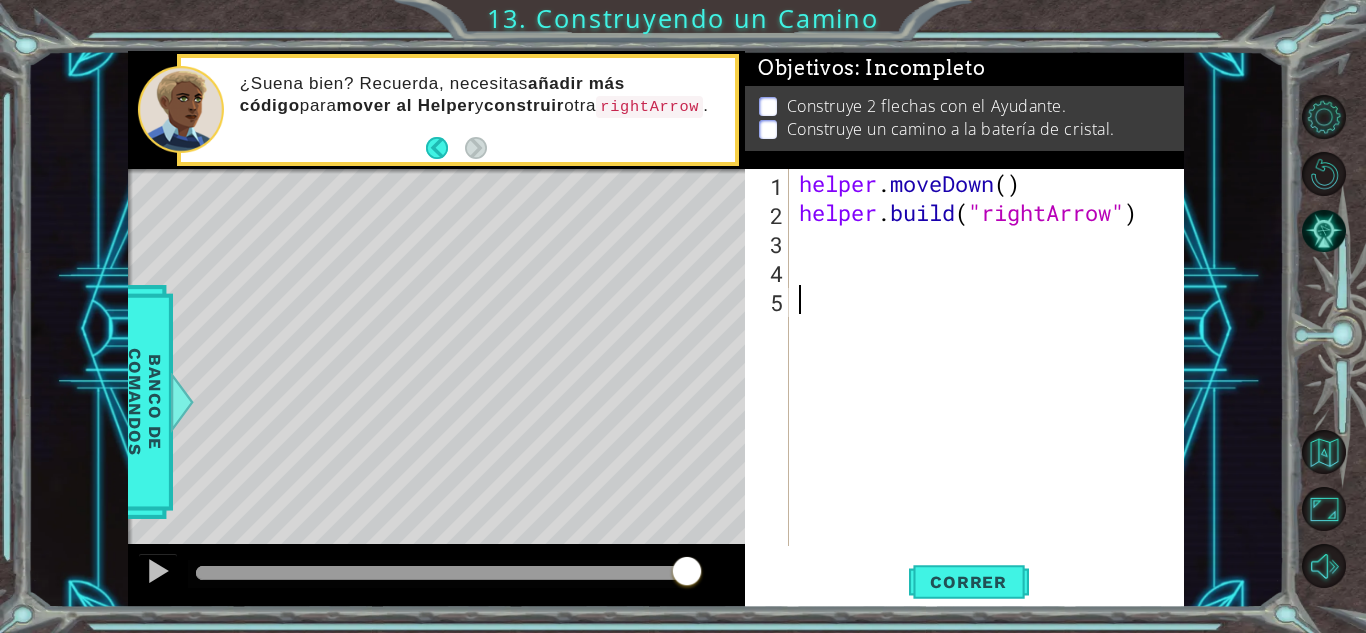 click on "helper . moveDown ( ) helper . build ( "rightArrow" )" at bounding box center (992, 386) 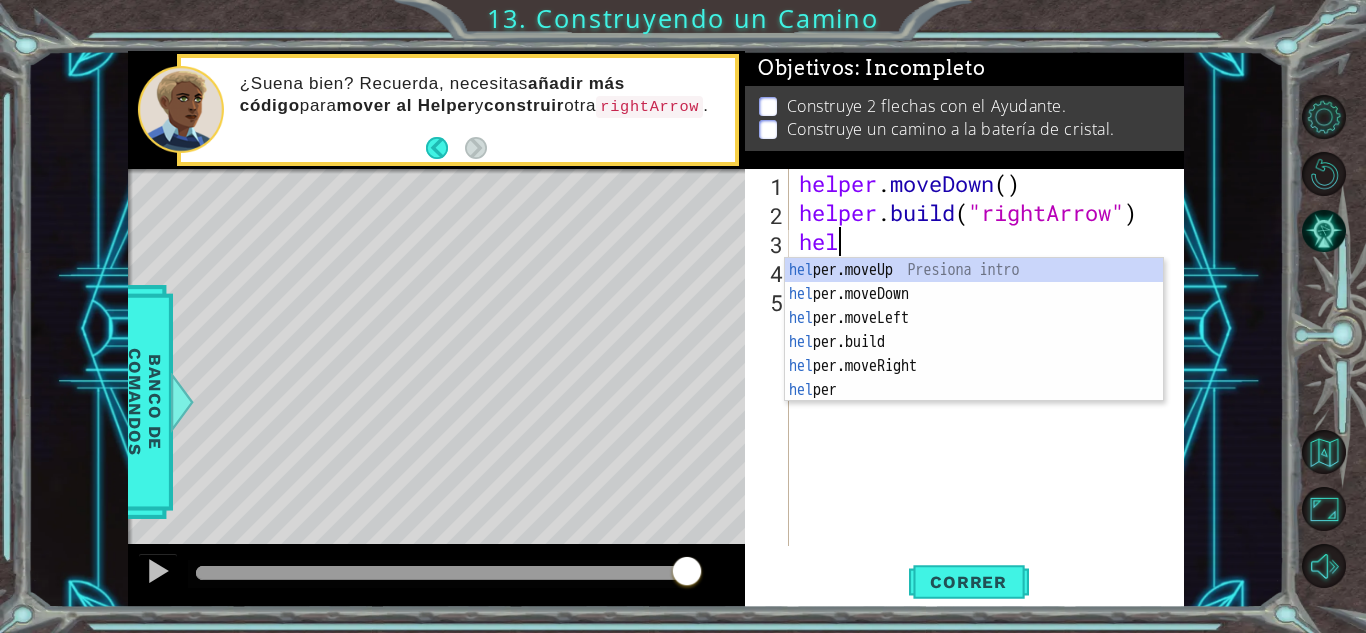 scroll, scrollTop: 0, scrollLeft: 1, axis: horizontal 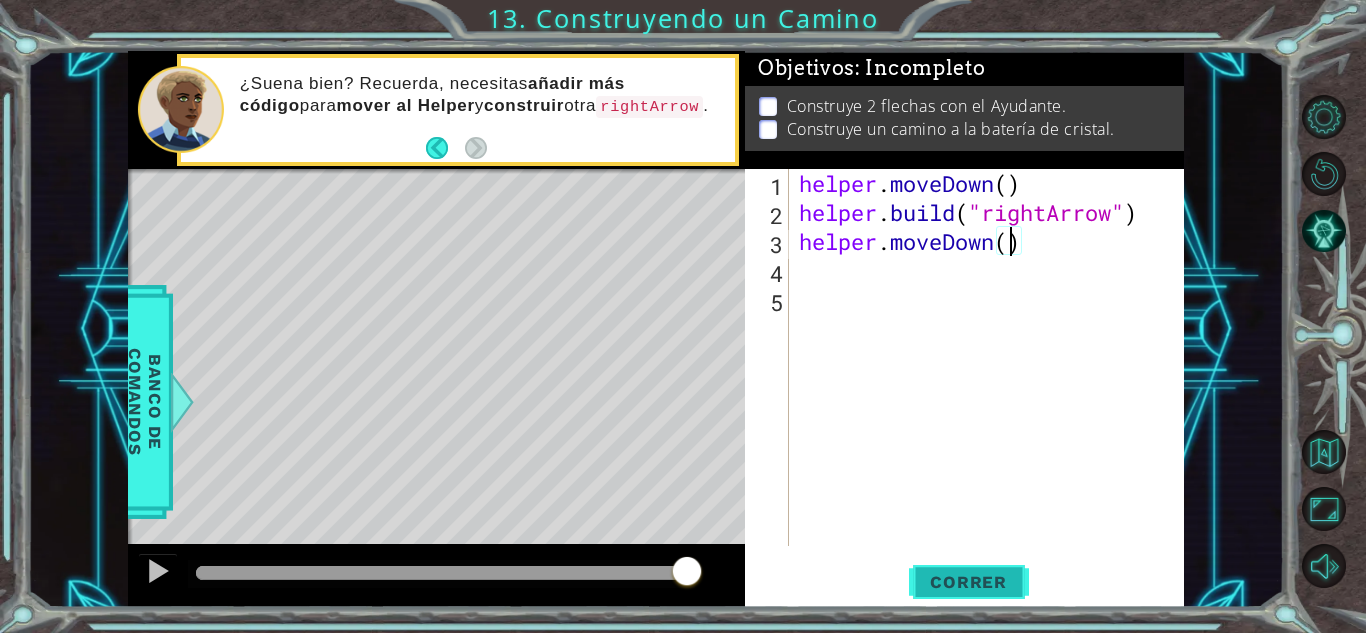 type on "helper.moveDown()" 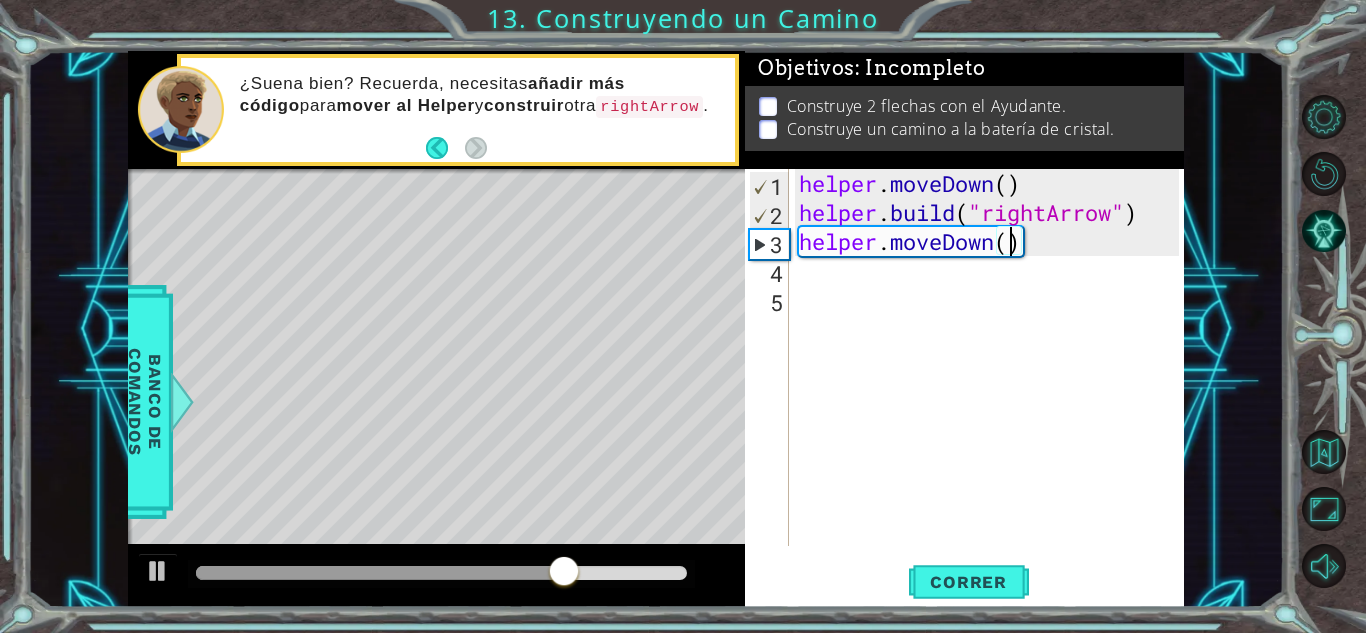 scroll, scrollTop: 0, scrollLeft: 0, axis: both 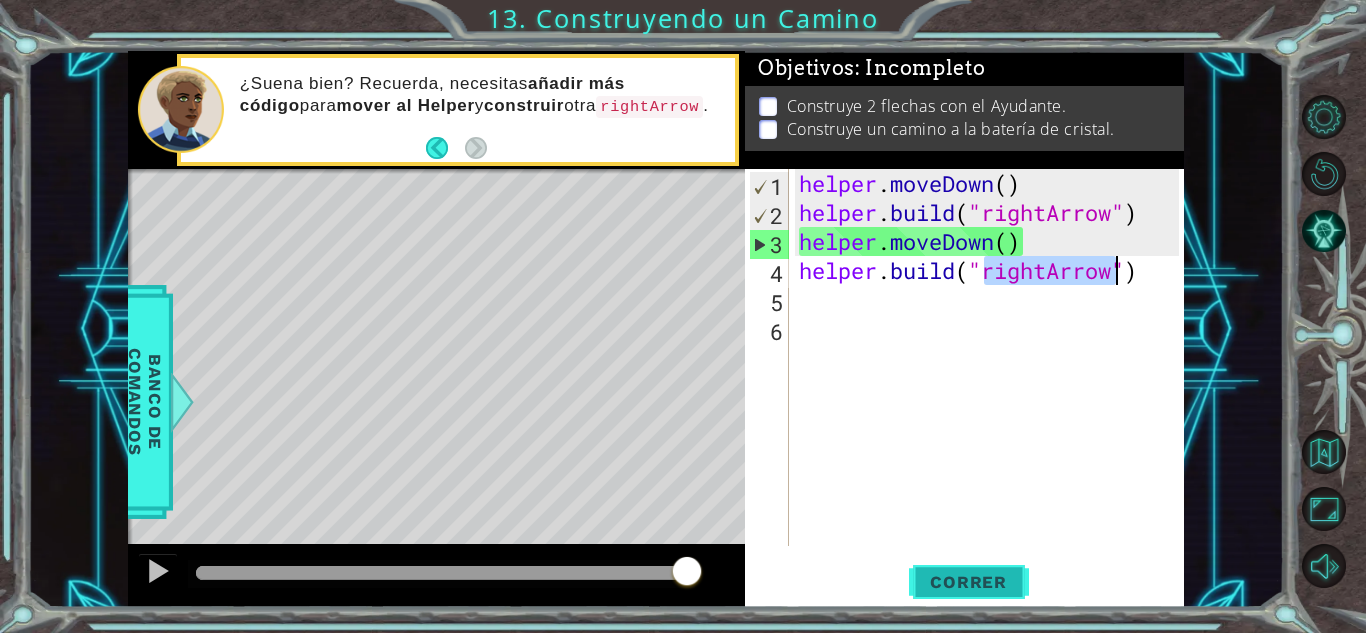 click on "Correr" at bounding box center [968, 582] 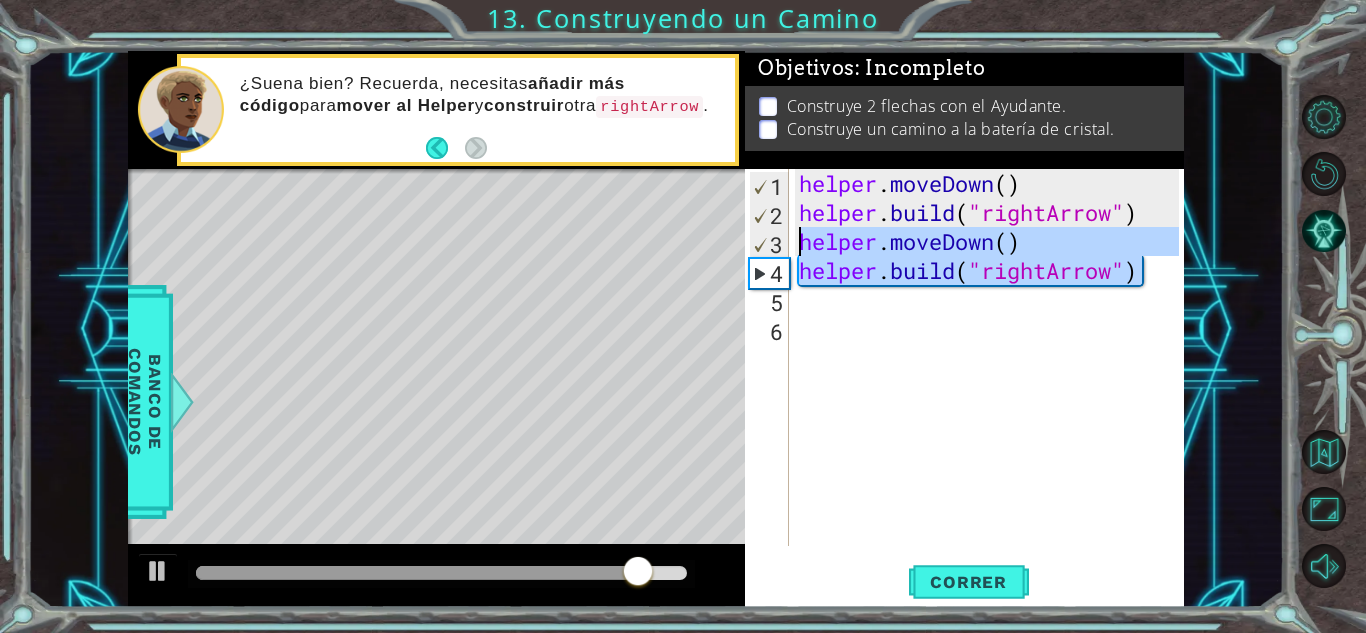 drag, startPoint x: 1165, startPoint y: 275, endPoint x: 782, endPoint y: 233, distance: 385.296 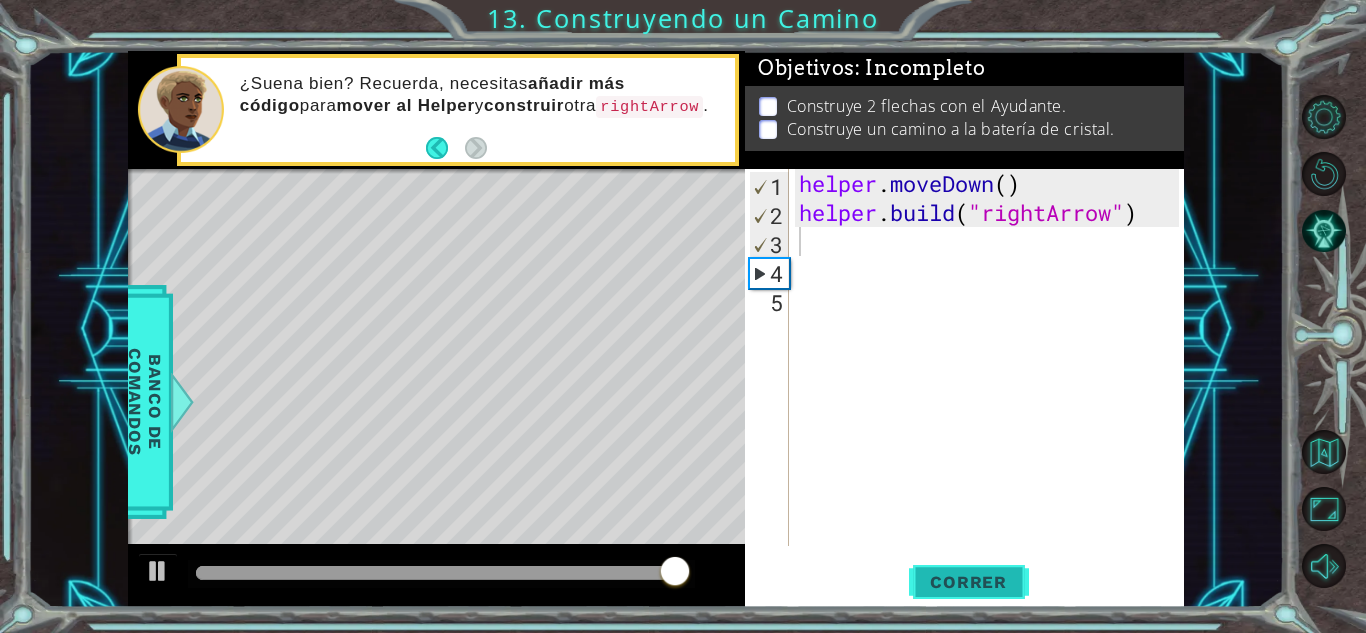 click on "Correr" at bounding box center [968, 582] 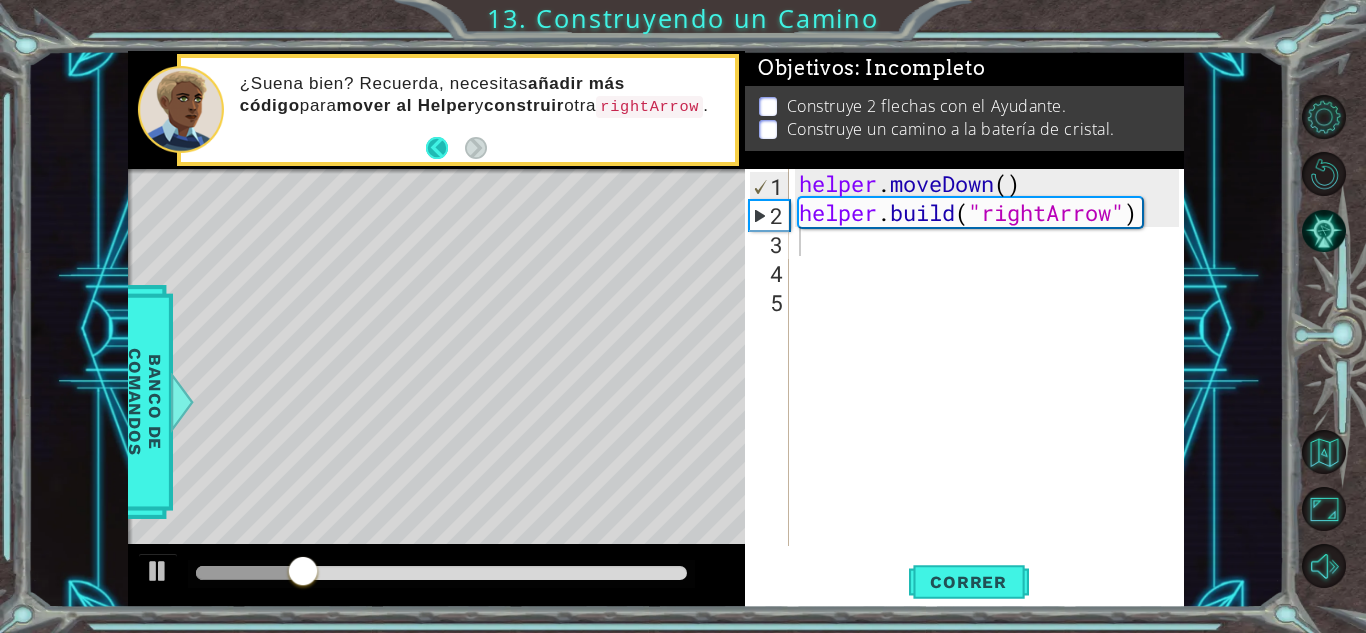 click at bounding box center (456, 148) 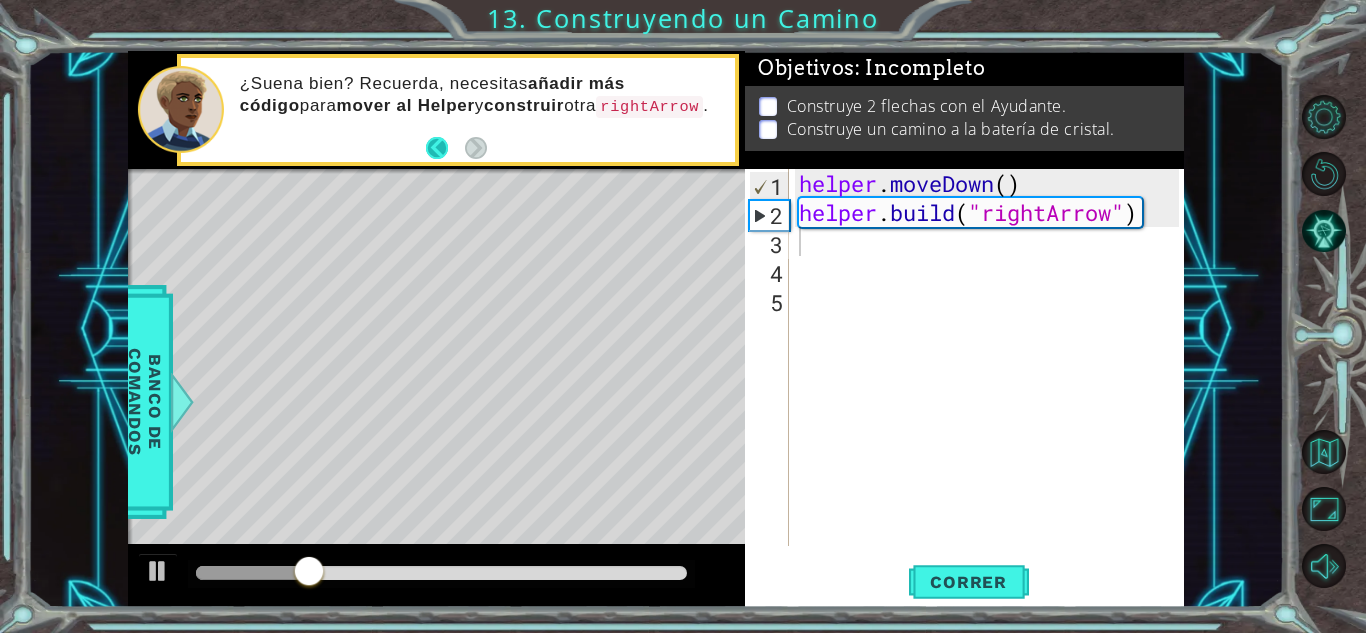 click at bounding box center [445, 148] 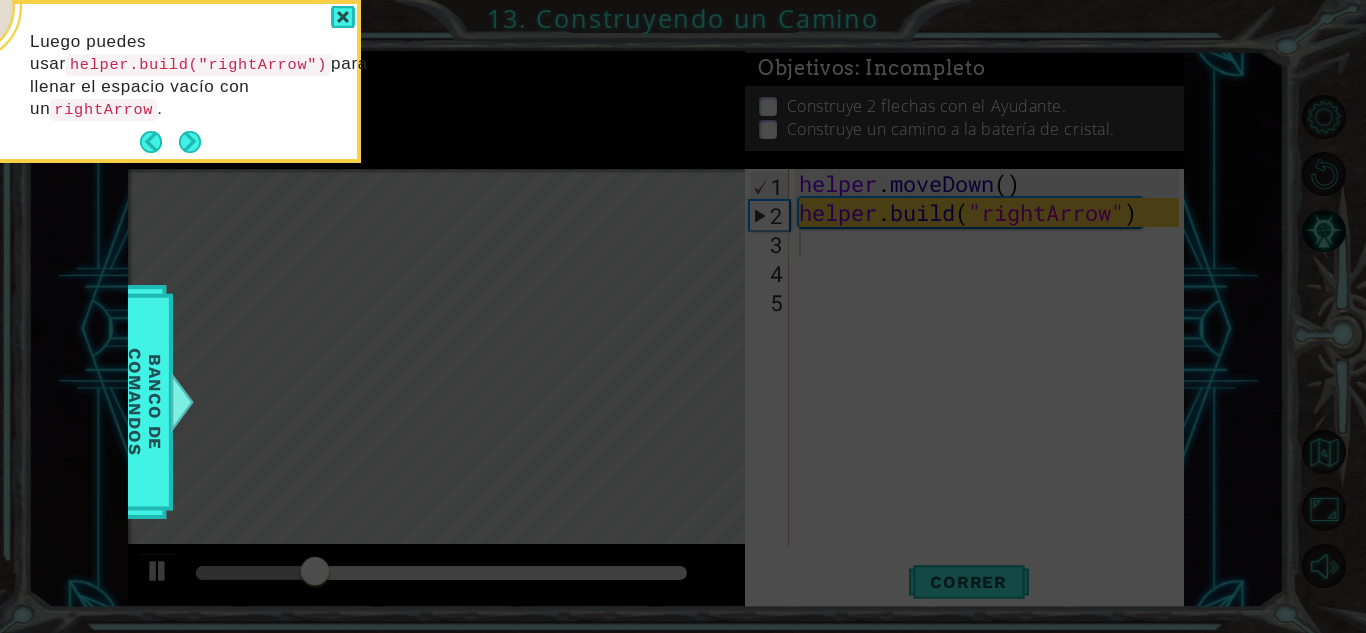 click 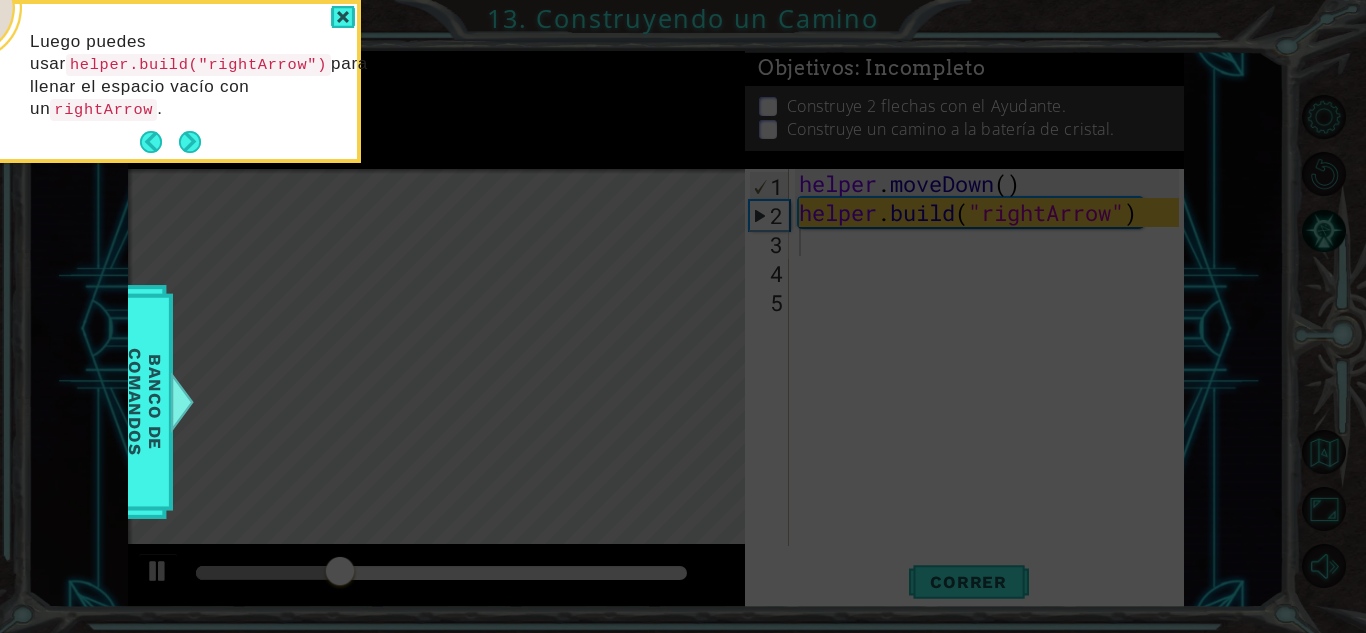 click on "Luego puedes usar  helper.build("rightArrow")  para llenar el espacio vacío con un  rightArrow ." at bounding box center (161, 85) 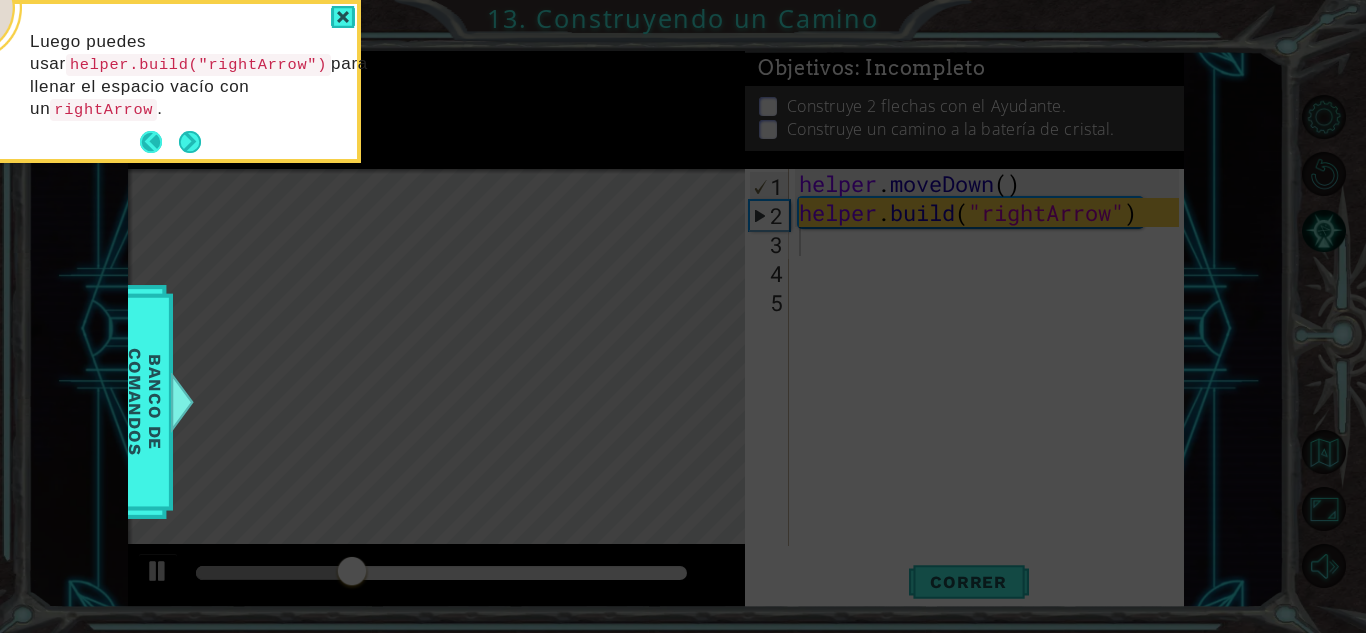 click at bounding box center [159, 142] 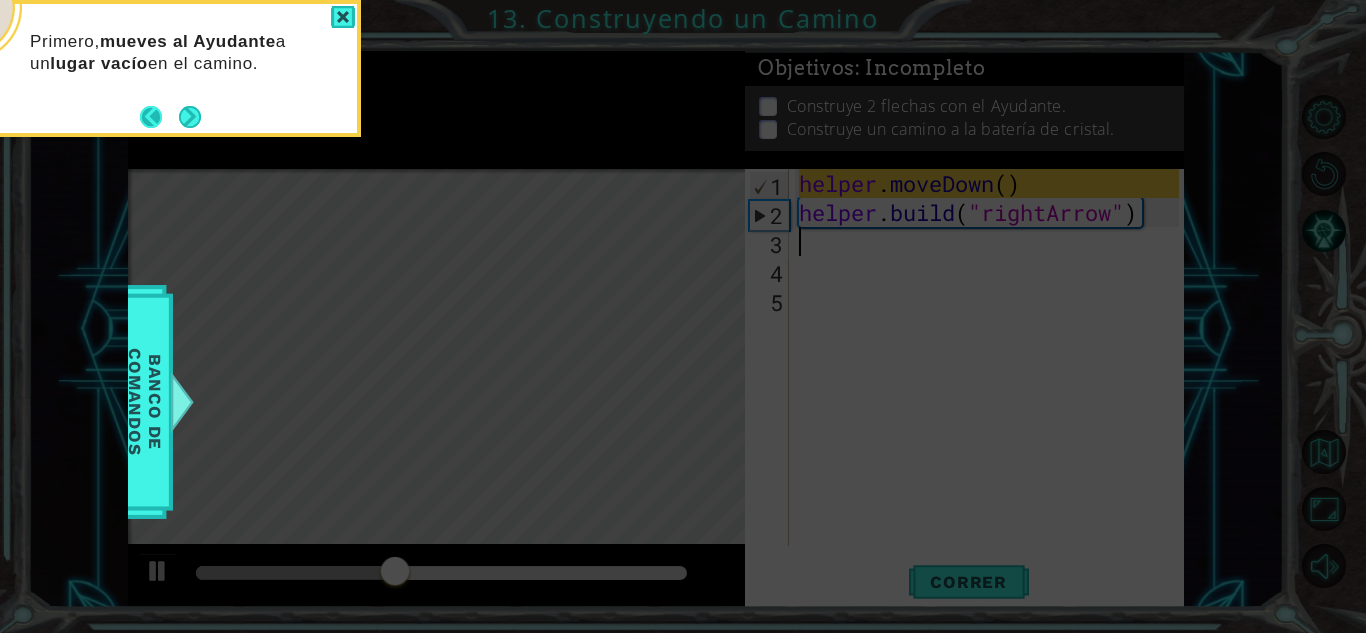 click at bounding box center (159, 117) 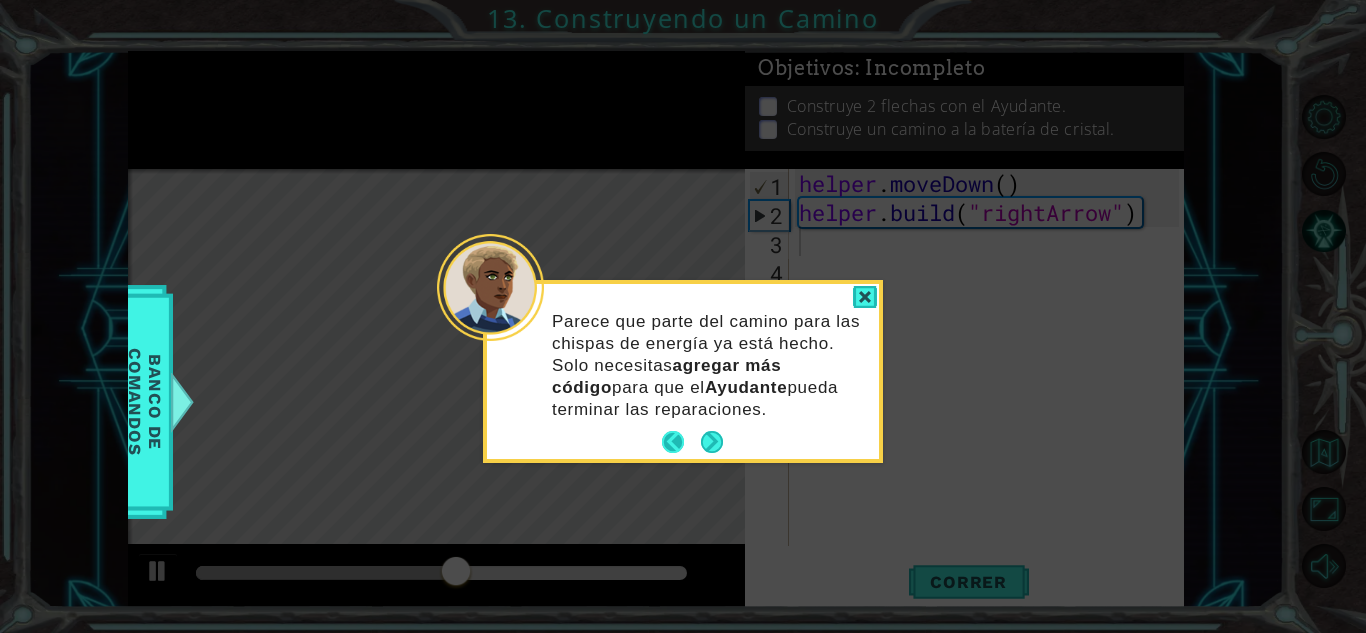 click at bounding box center [681, 442] 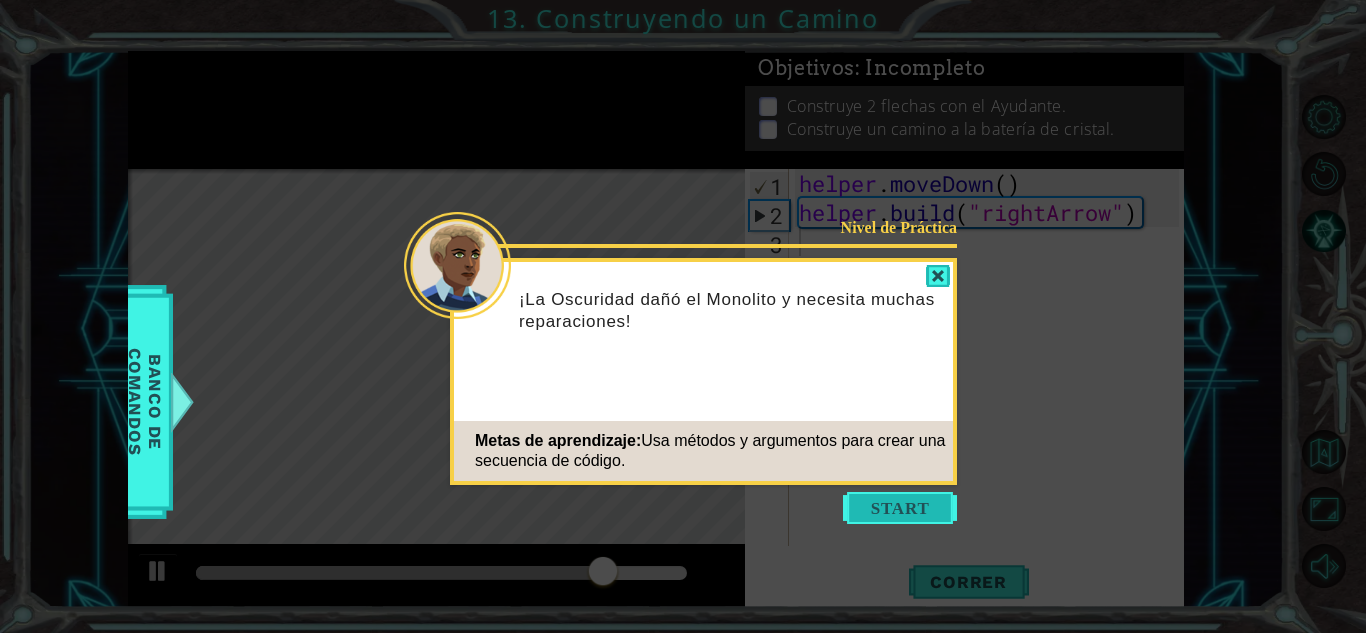 click at bounding box center [900, 508] 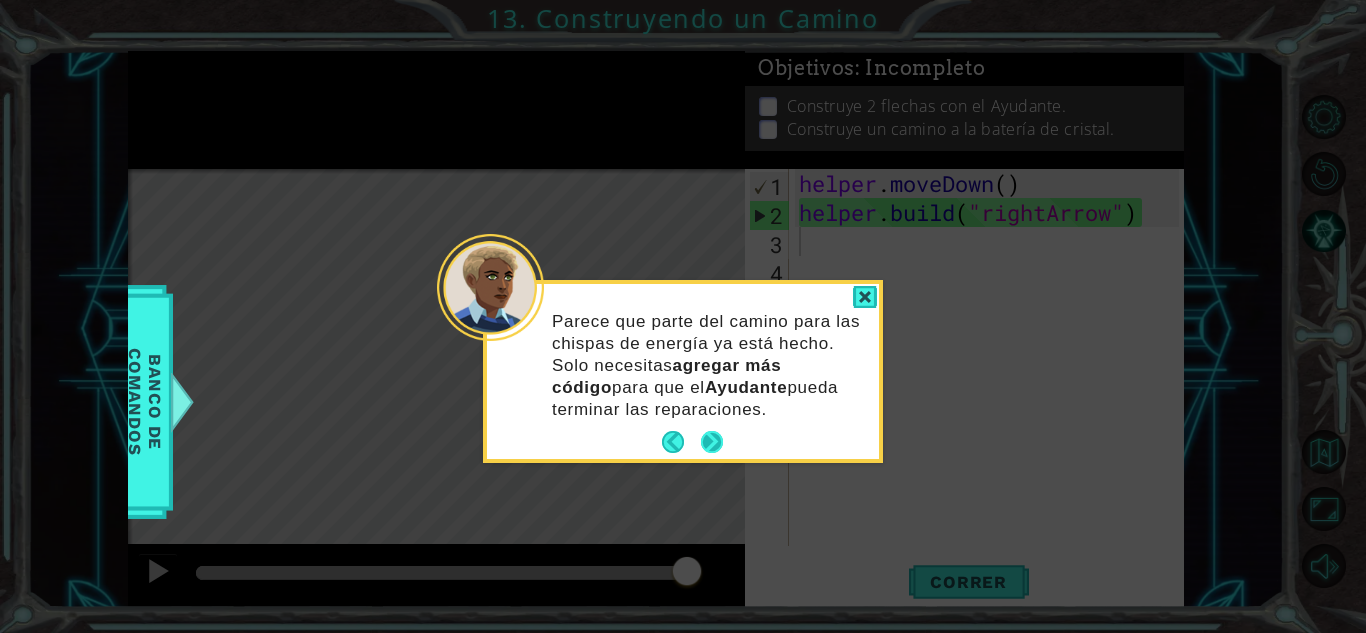 click at bounding box center [712, 442] 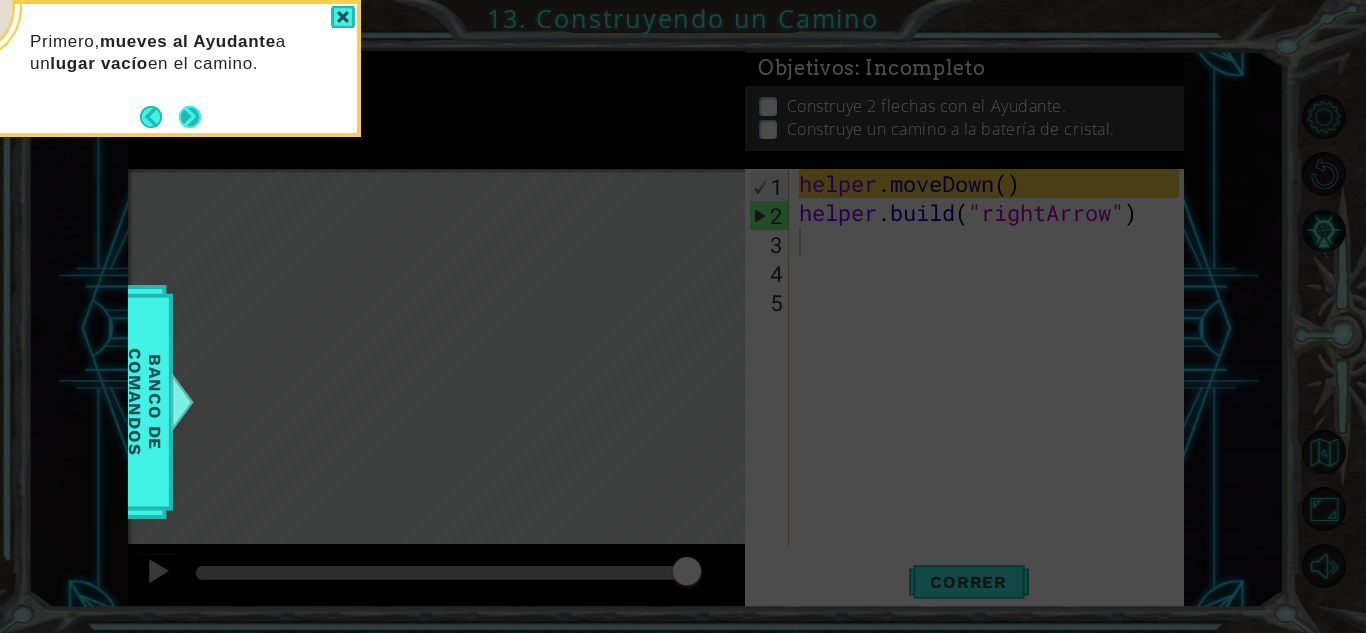 click at bounding box center (190, 117) 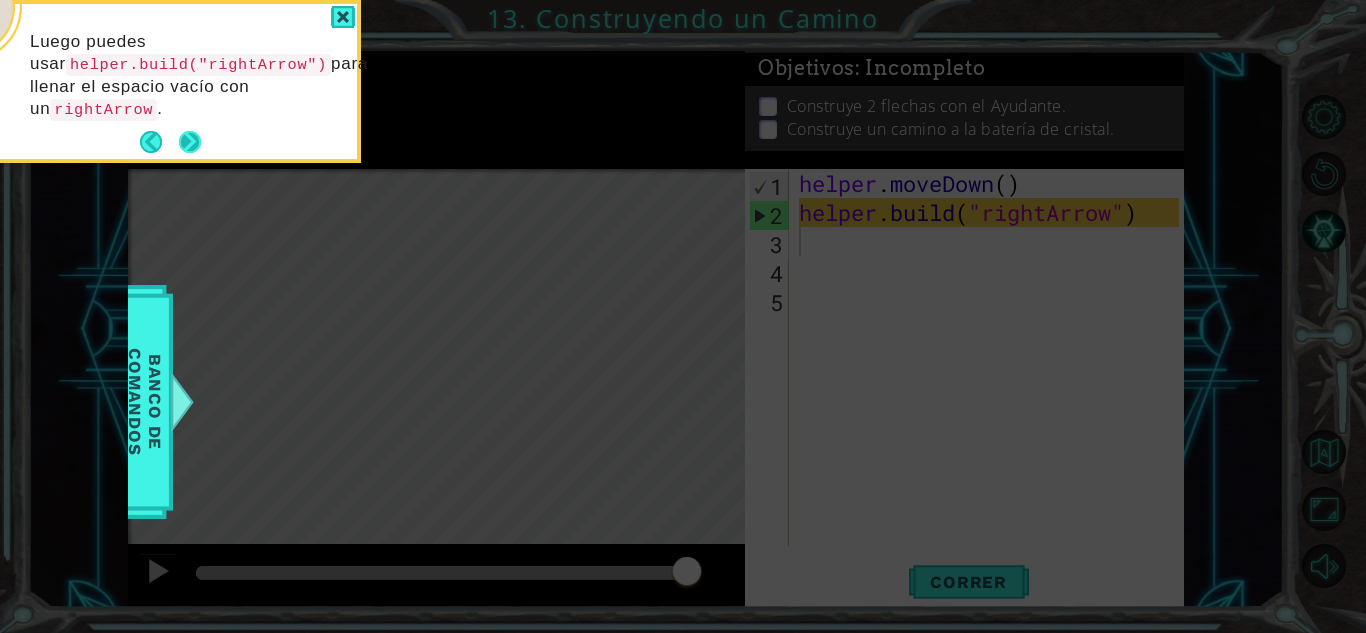 click at bounding box center (190, 142) 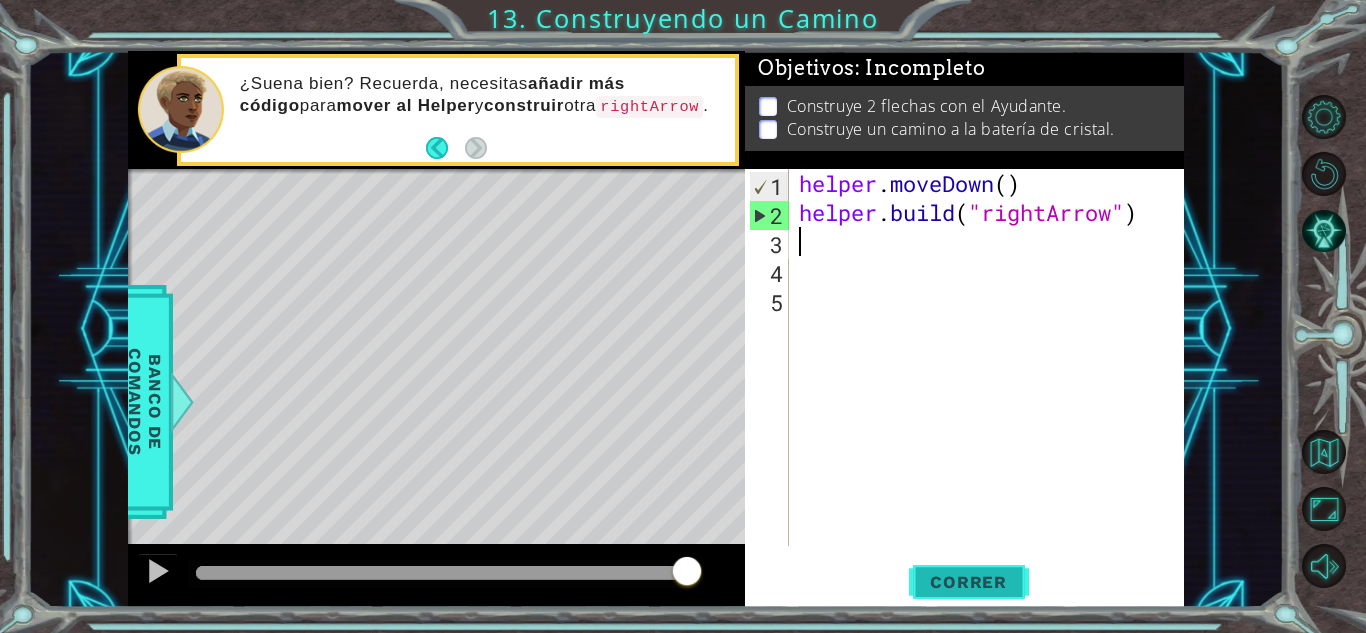 click on "Correr" at bounding box center (968, 582) 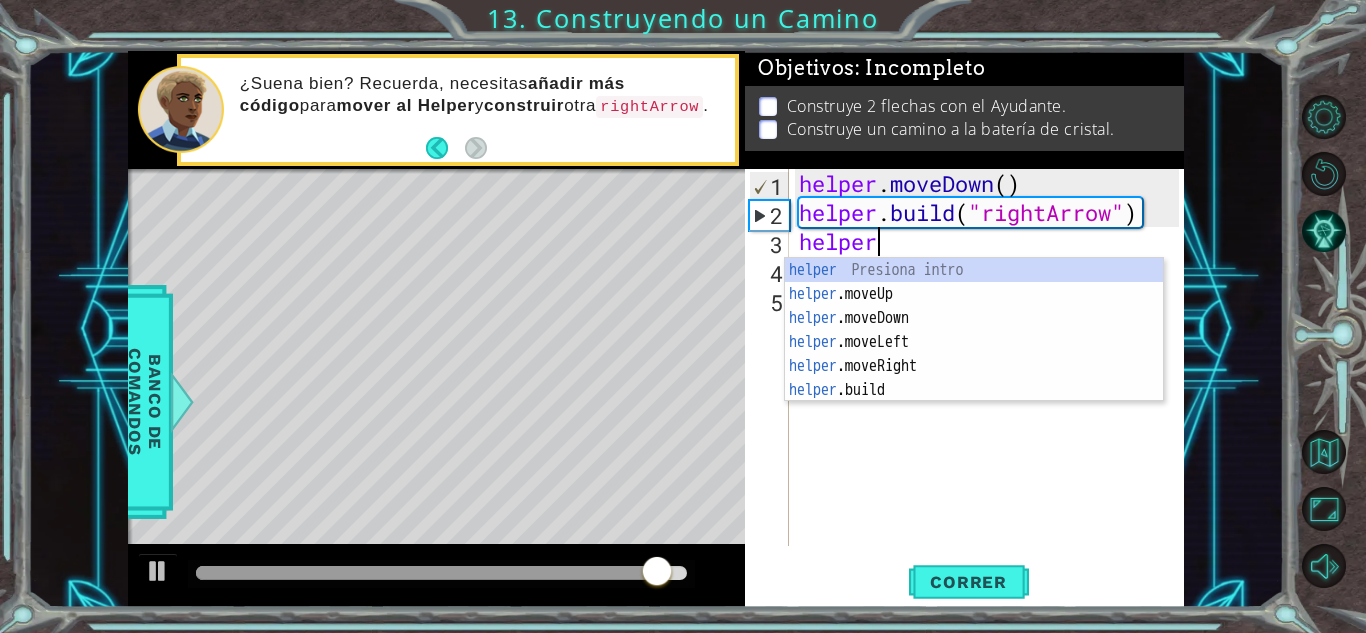 scroll, scrollTop: 0, scrollLeft: 3, axis: horizontal 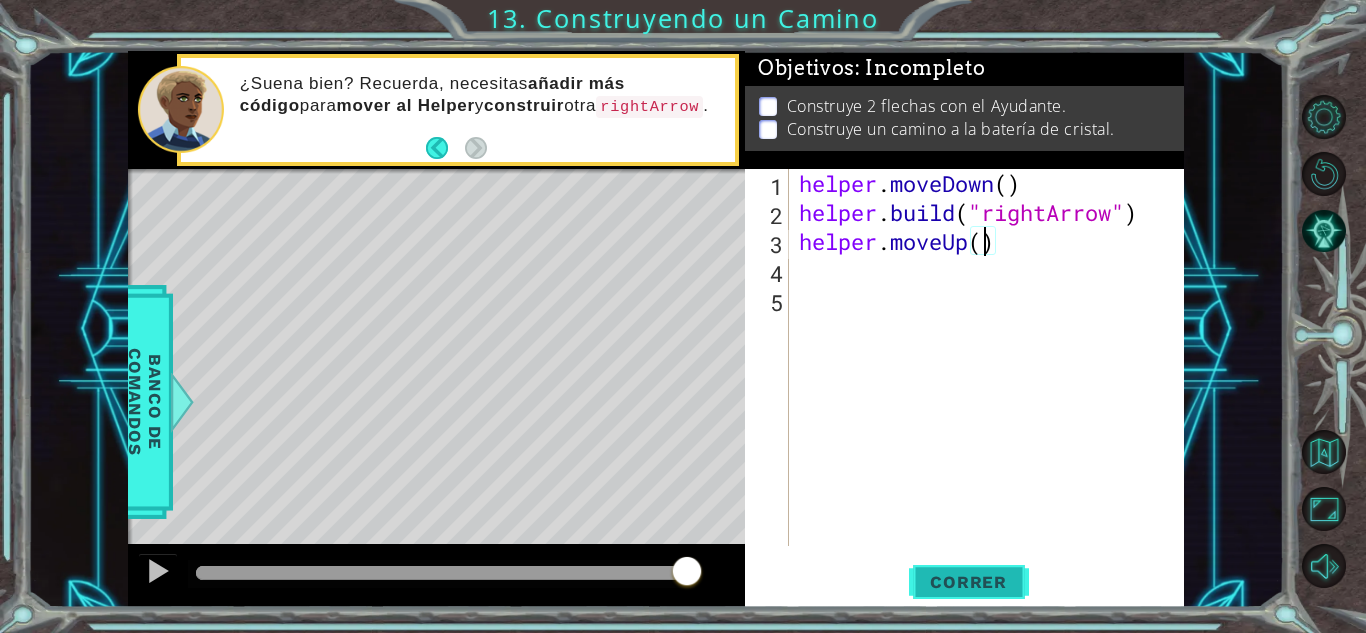 type on "helper.moveUp()" 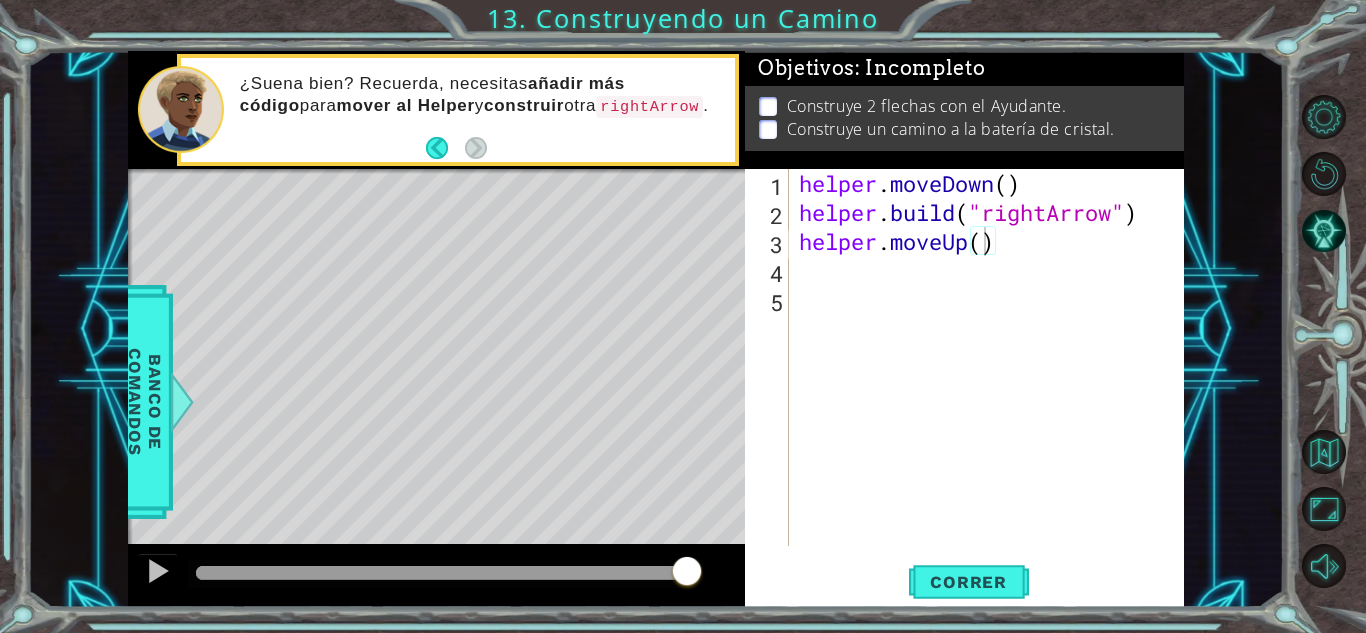 drag, startPoint x: 945, startPoint y: 583, endPoint x: 944, endPoint y: 529, distance: 54.00926 